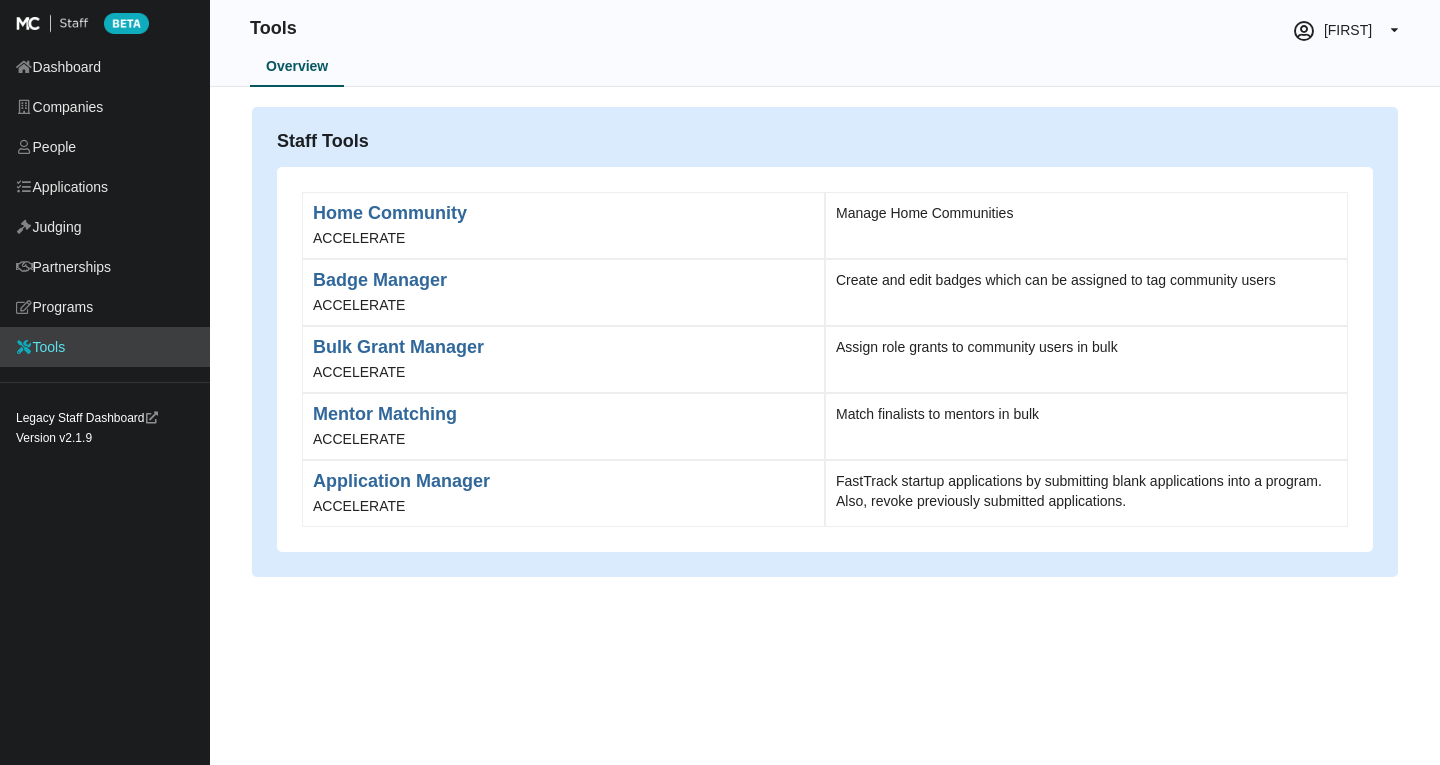 scroll, scrollTop: 0, scrollLeft: 0, axis: both 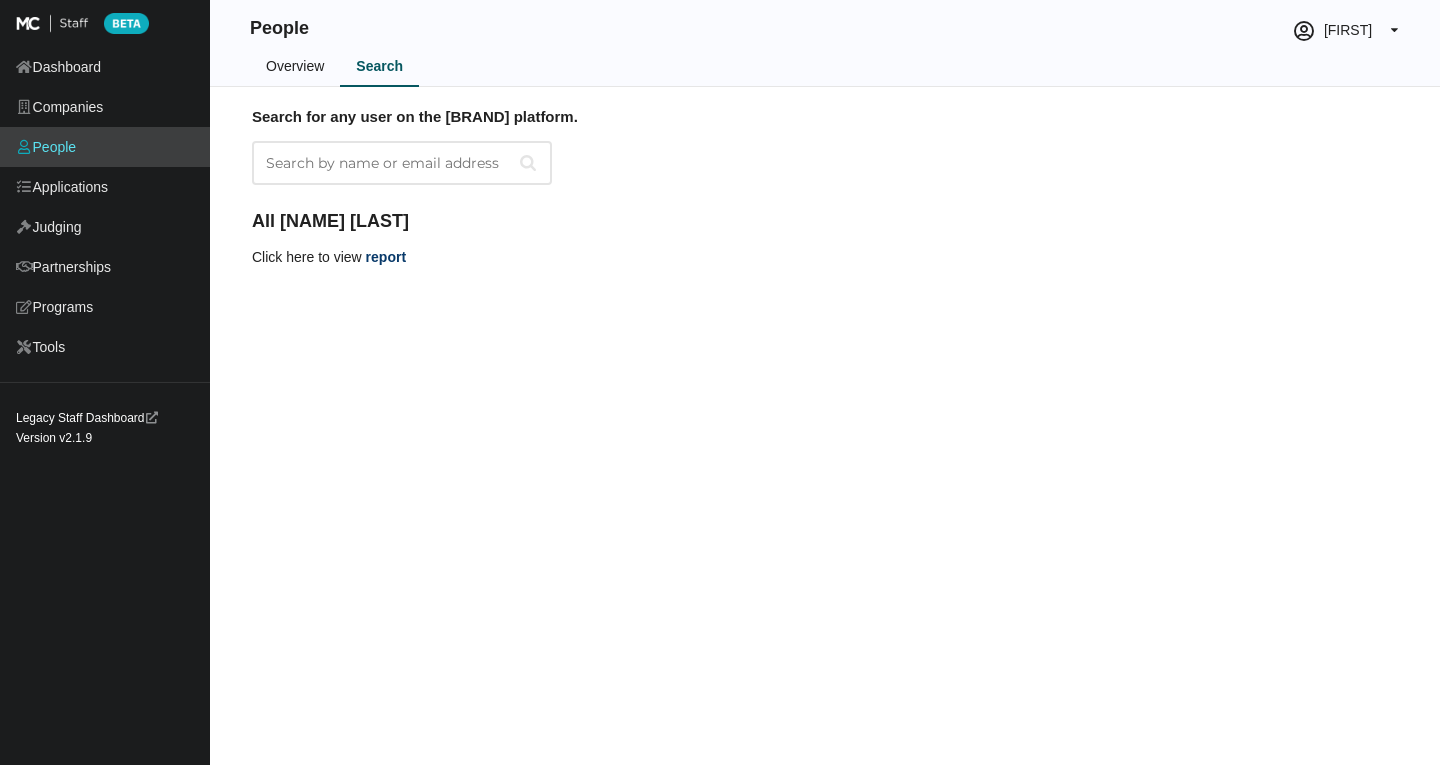 click on "Search by name or email address" at bounding box center [402, 163] 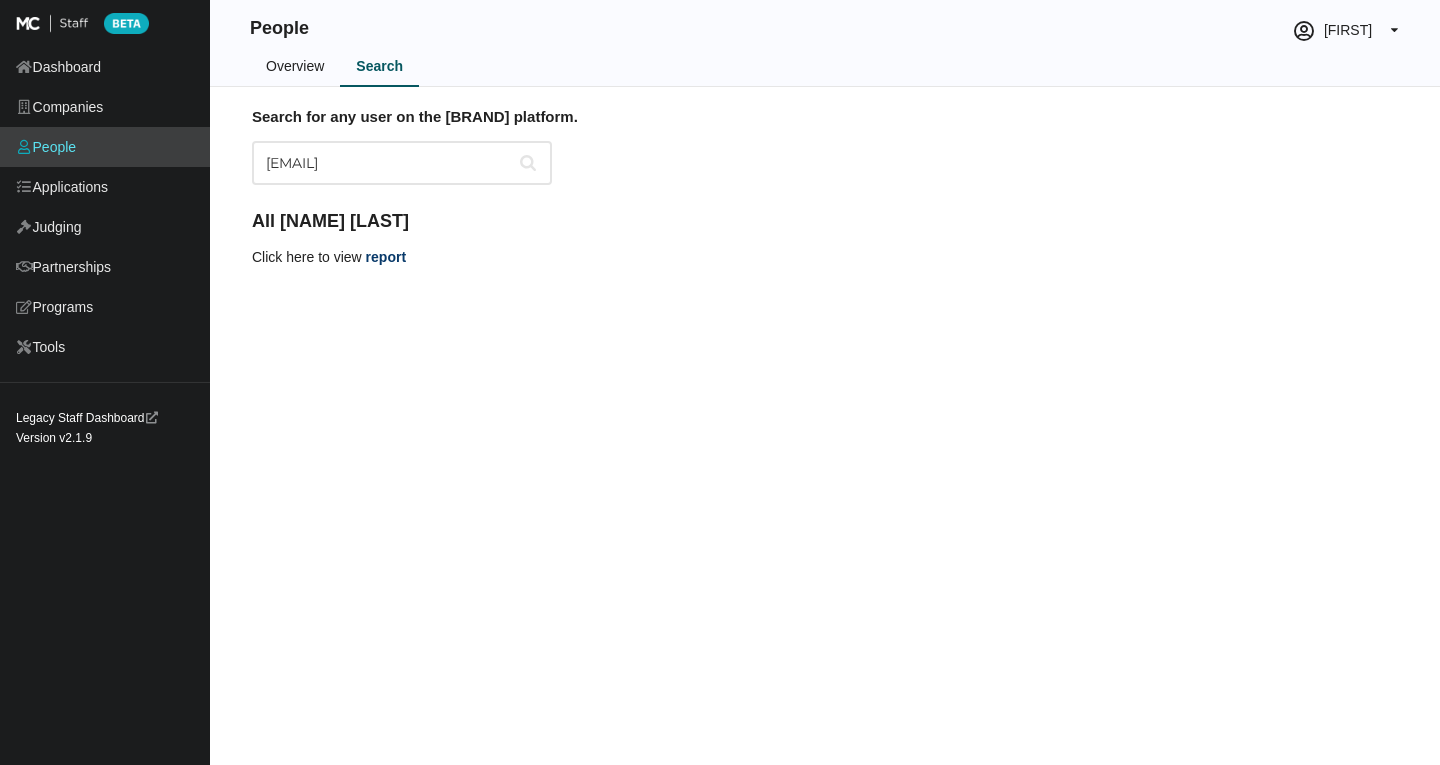 type on "[USERNAME]@[DOMAIN]" 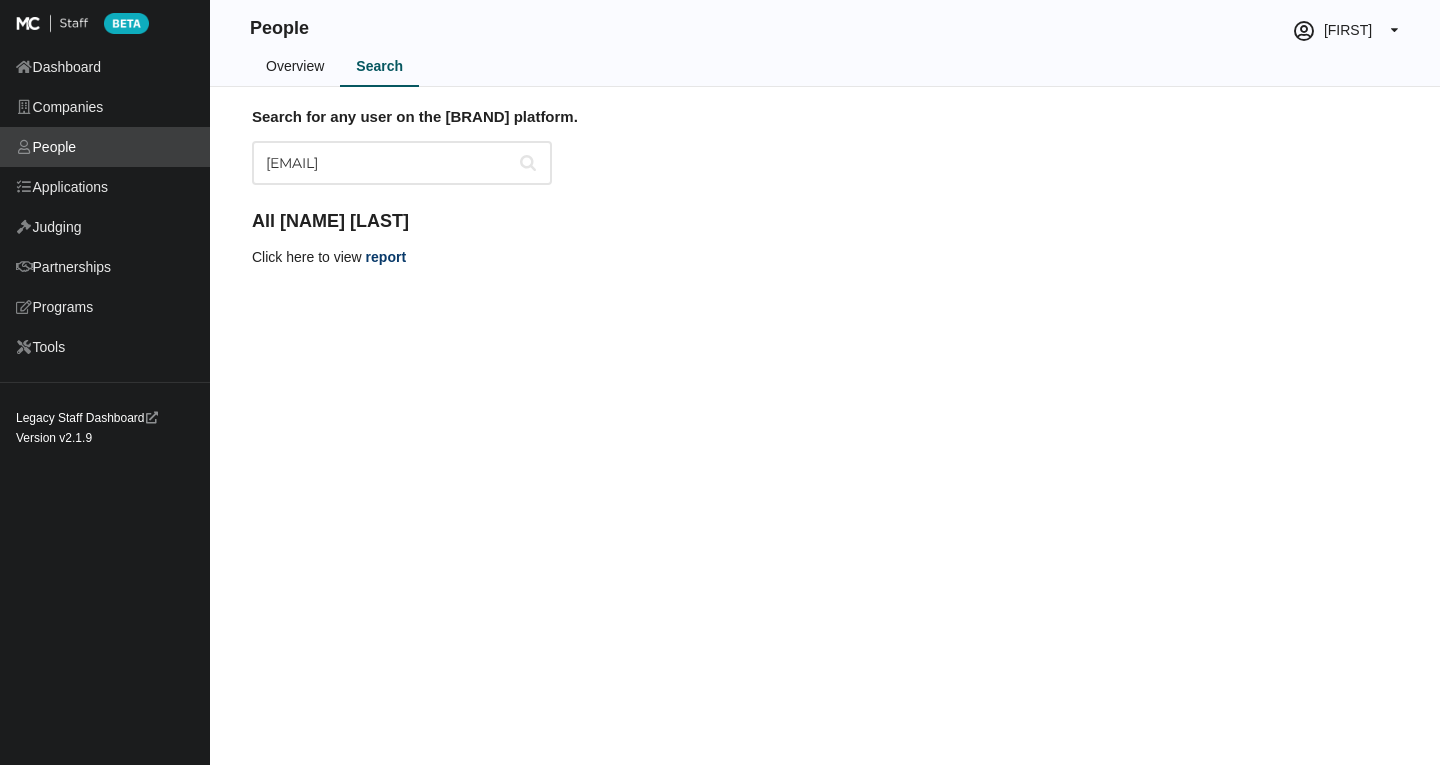 click on "People" at bounding box center [105, 147] 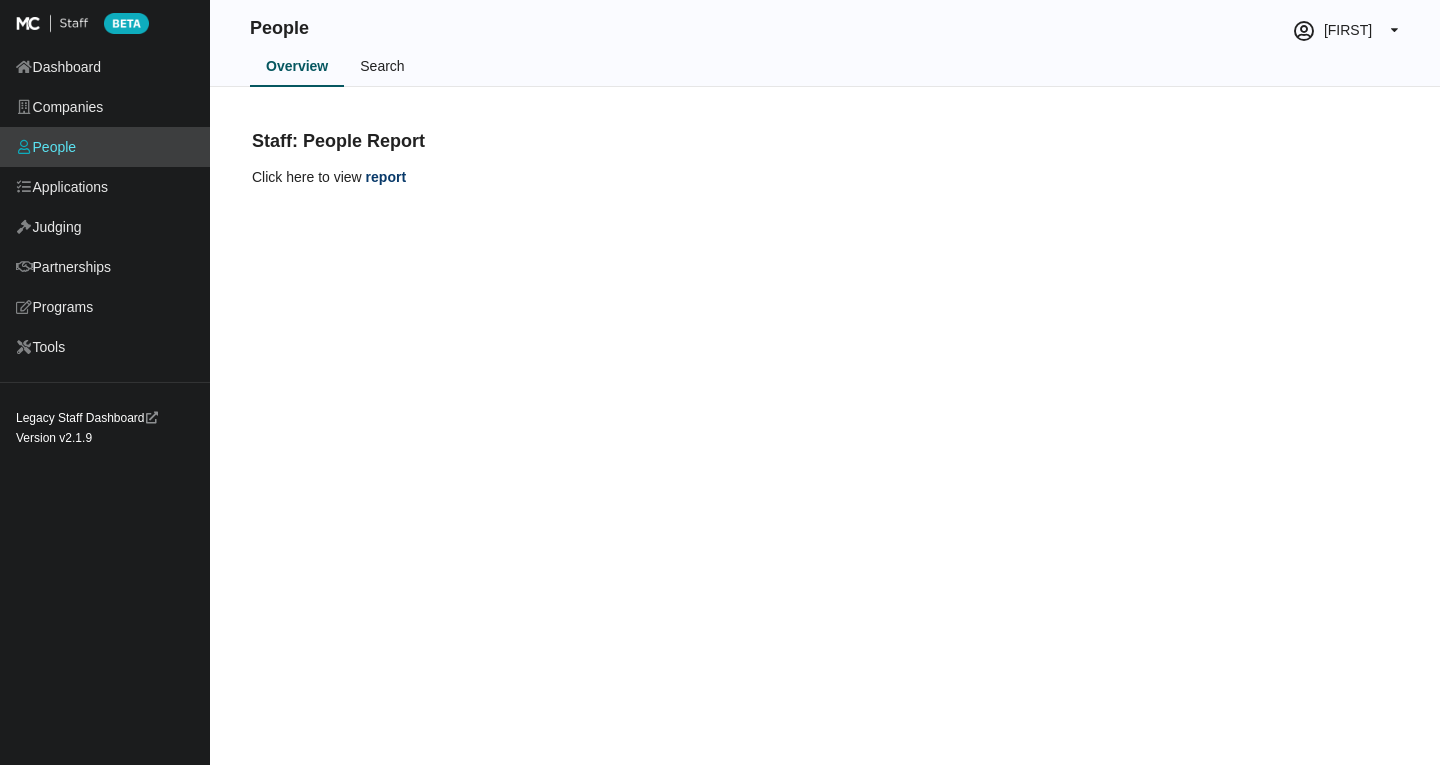 scroll, scrollTop: 0, scrollLeft: 0, axis: both 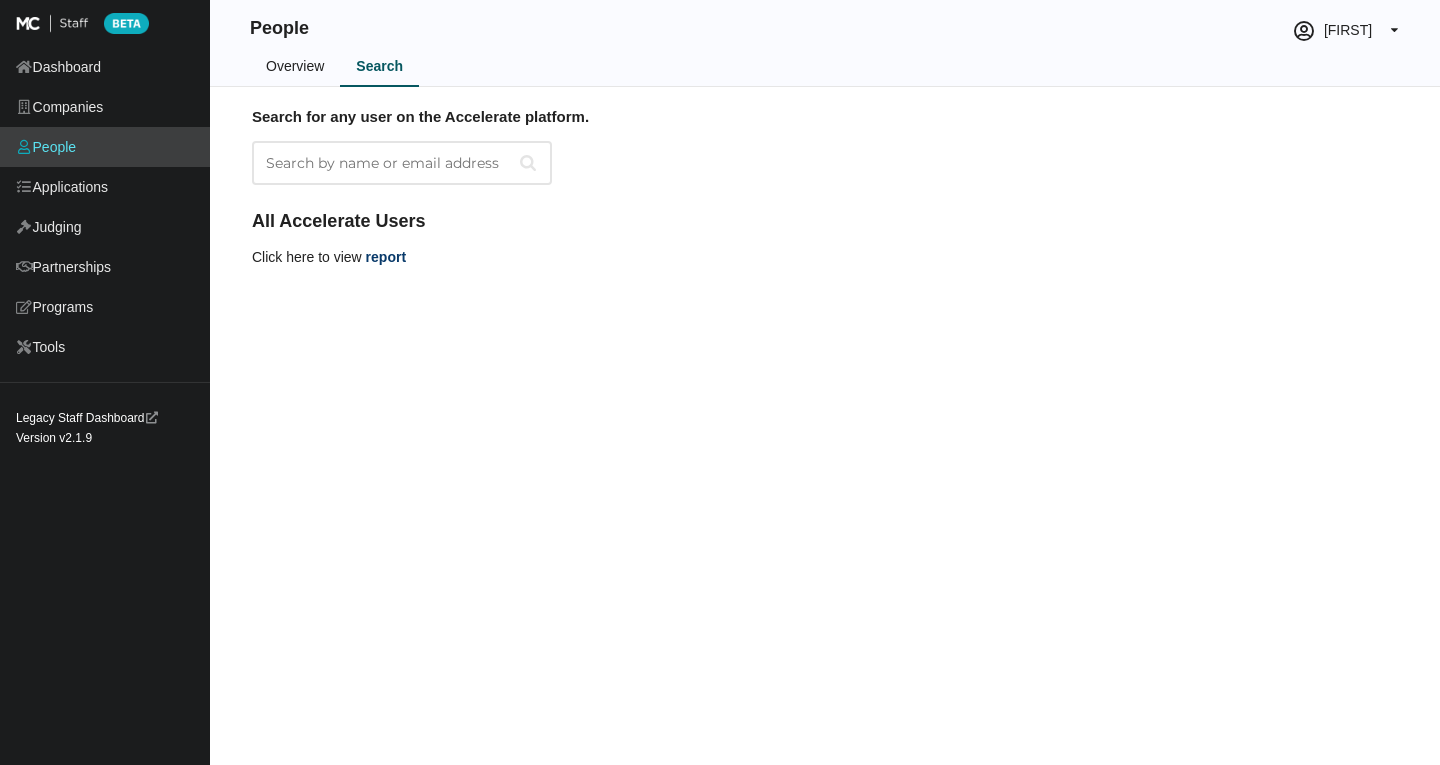 click on "Search by name or email address" at bounding box center (402, 163) 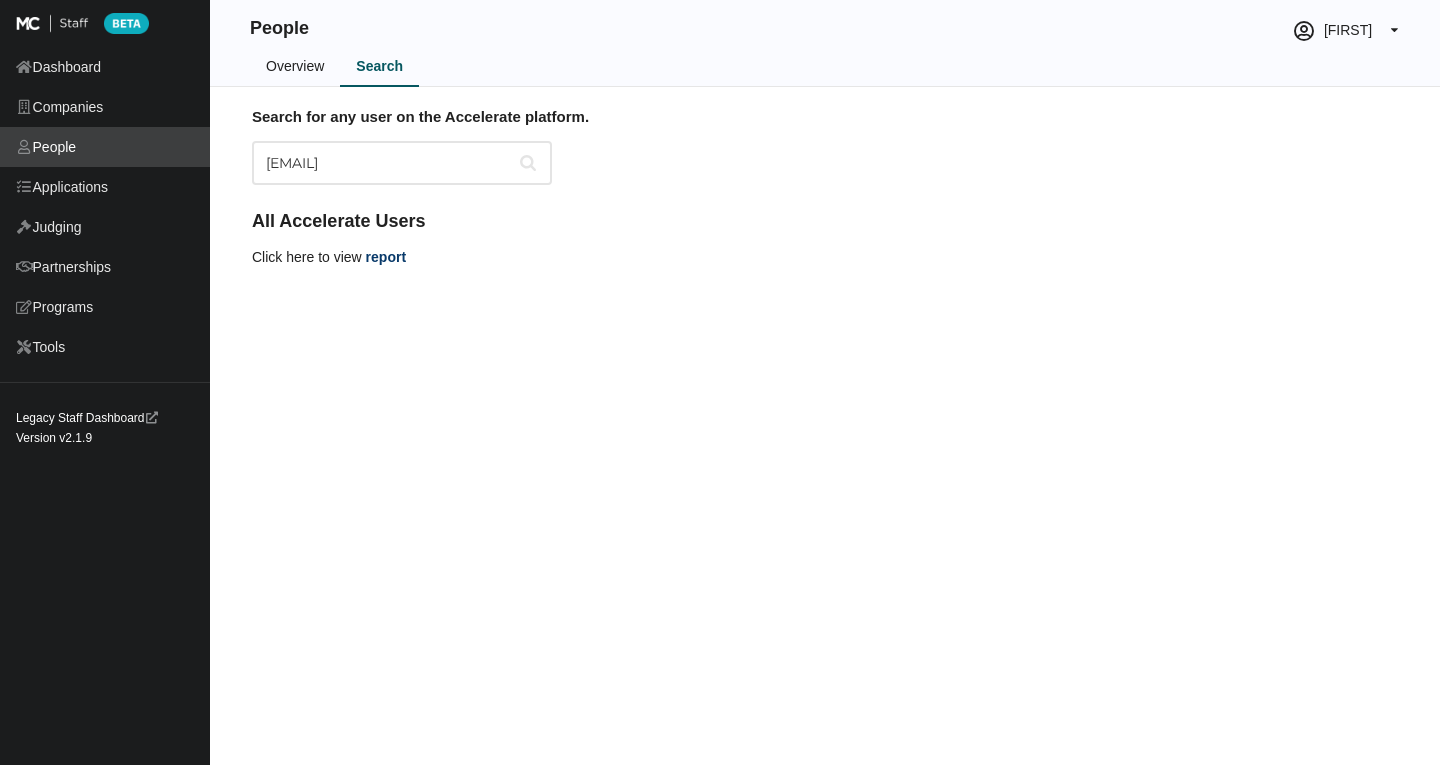 drag, startPoint x: 448, startPoint y: 158, endPoint x: 0, endPoint y: 151, distance: 448.0547 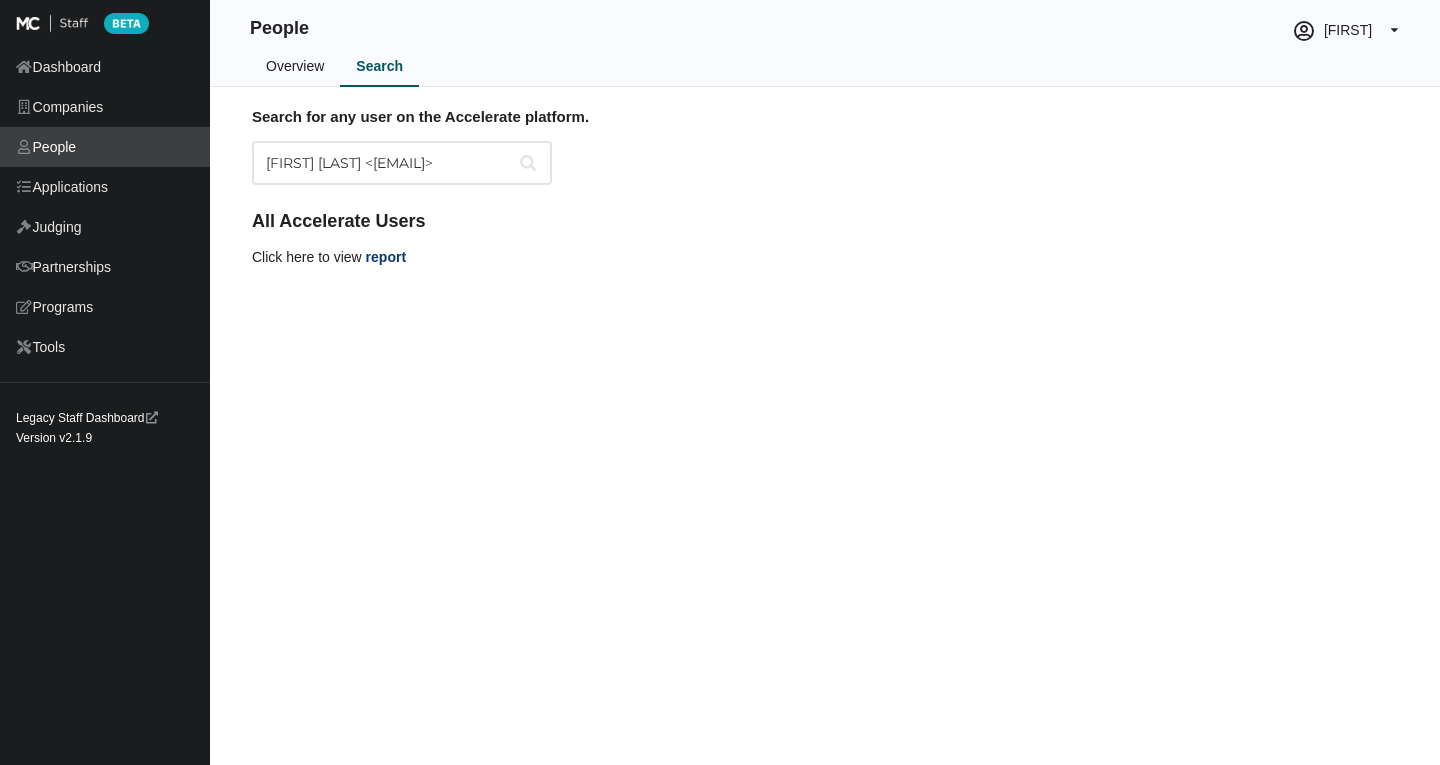 scroll, scrollTop: 0, scrollLeft: 200, axis: horizontal 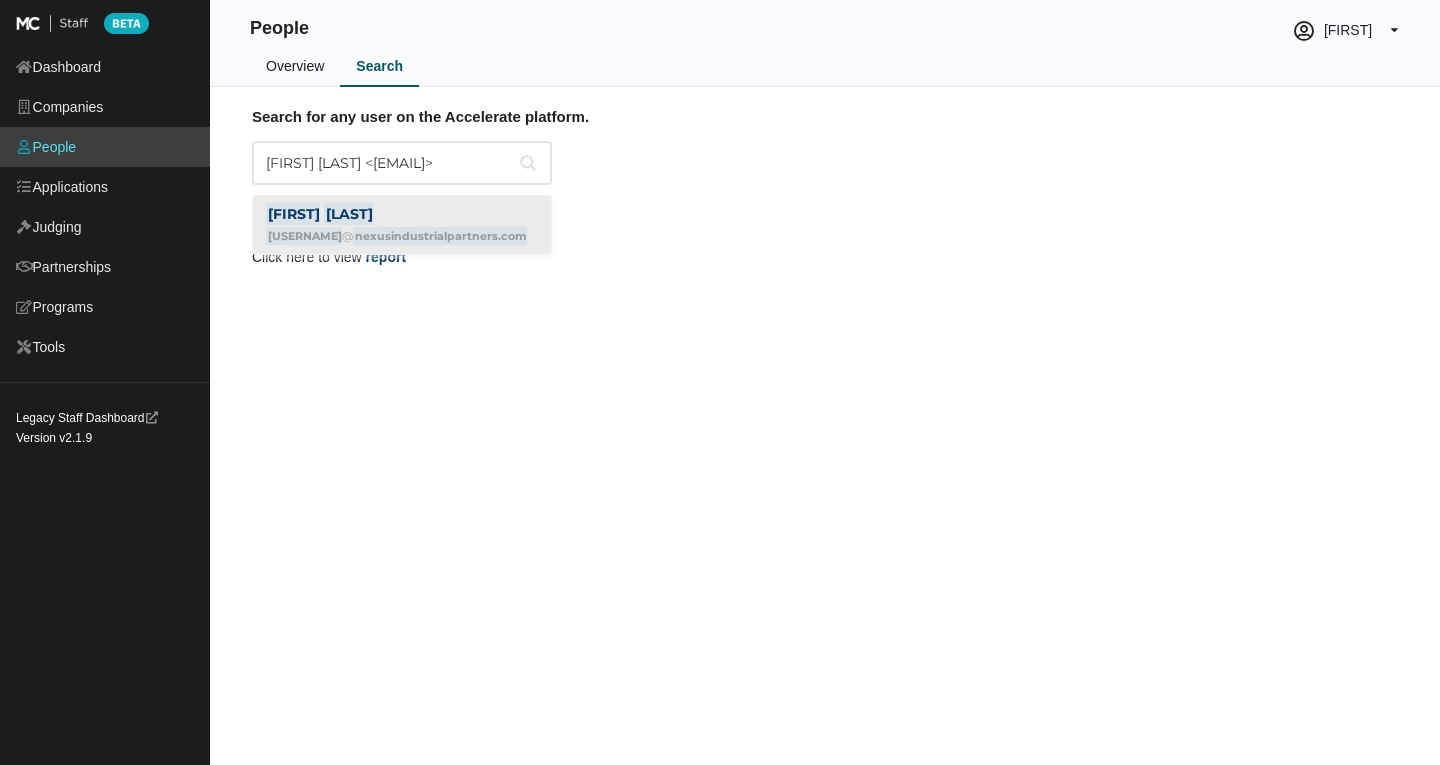 click on "nexusindustrialpartners.com" at bounding box center (394, 236) 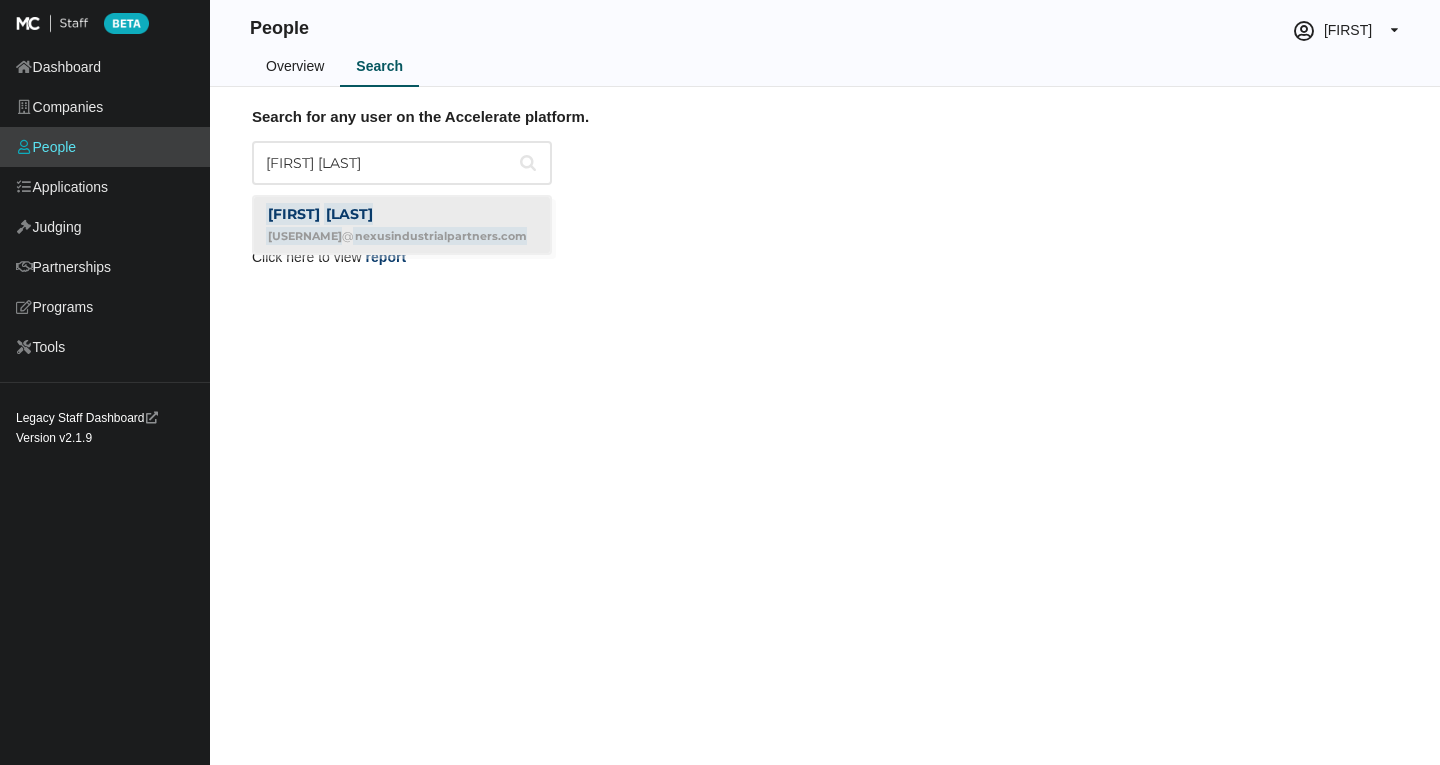 scroll, scrollTop: 0, scrollLeft: 0, axis: both 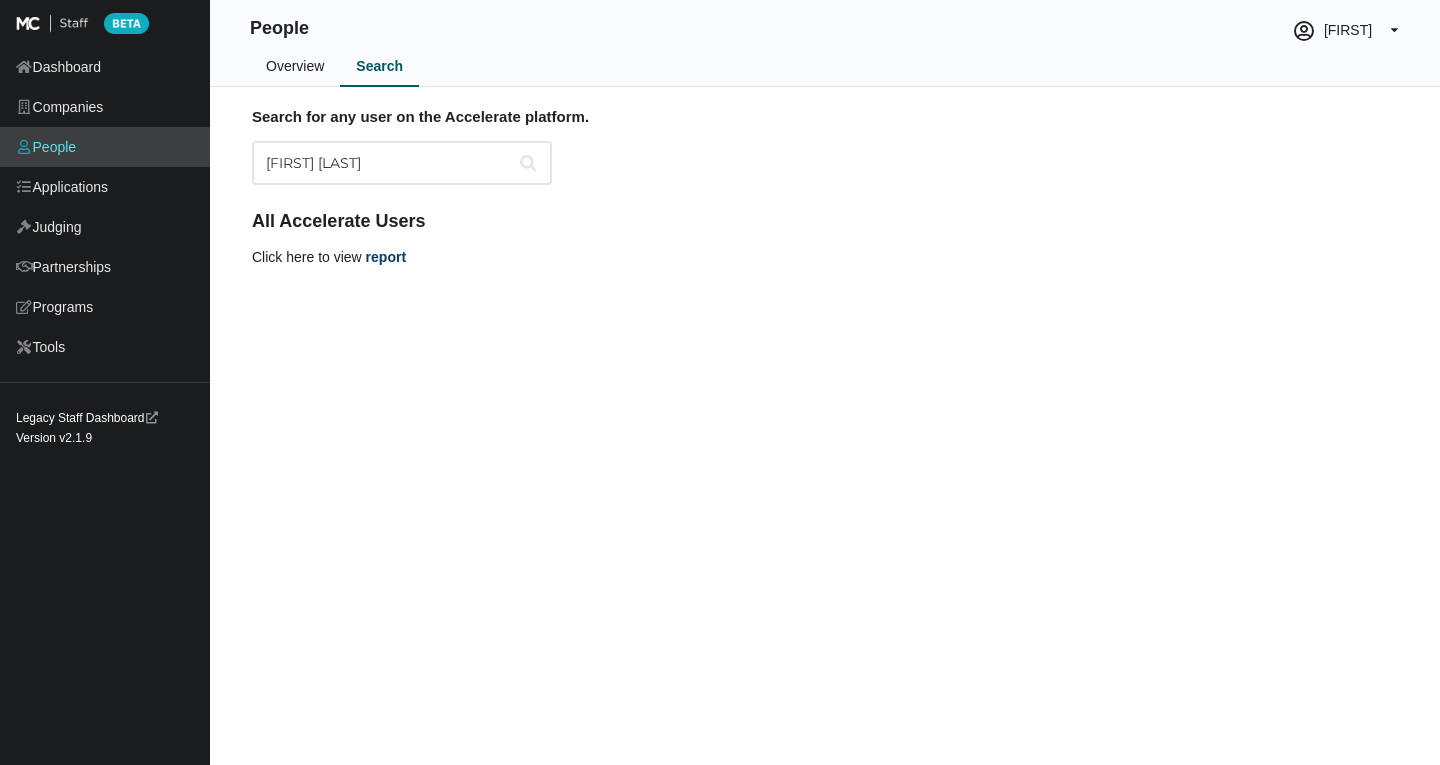 type on "Zachary Chandler" 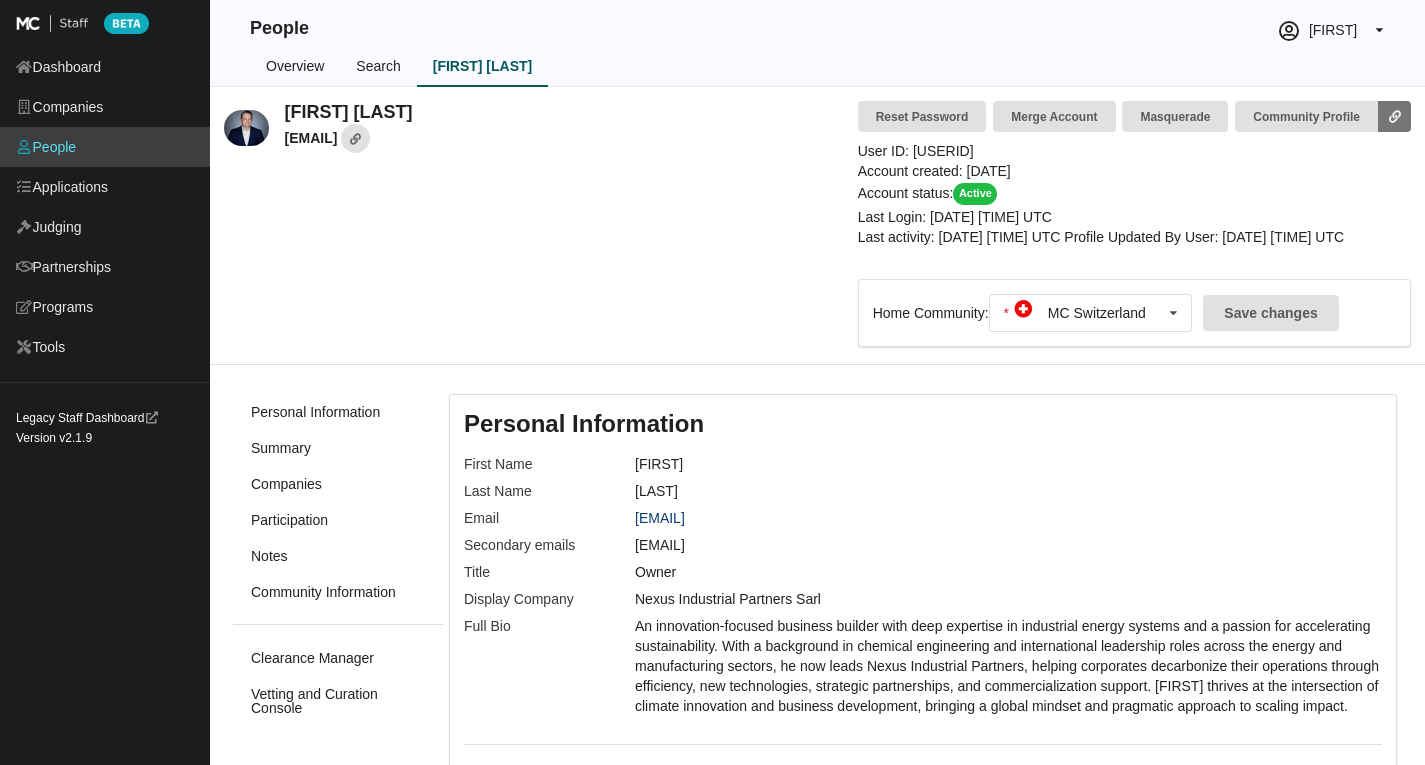 scroll, scrollTop: 0, scrollLeft: 0, axis: both 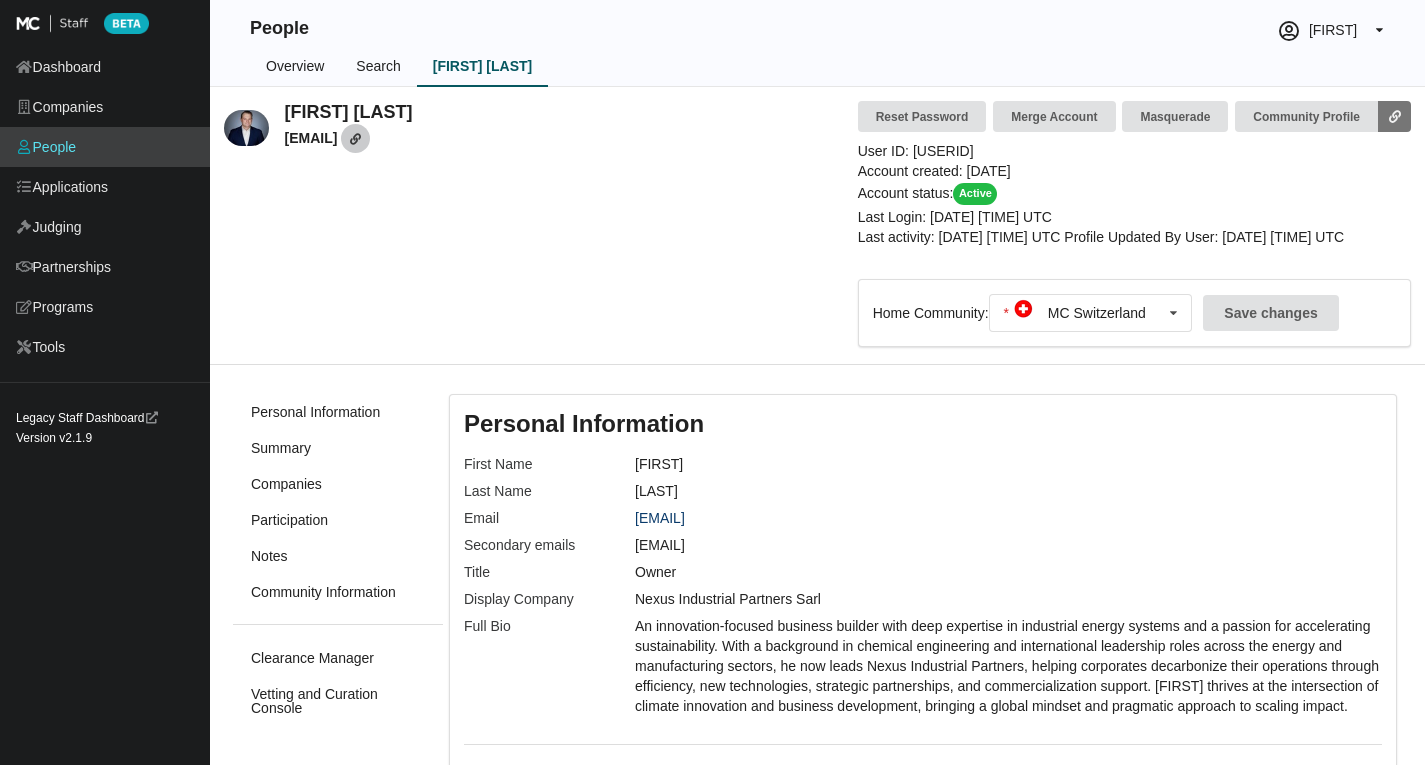 click at bounding box center (355, 138) 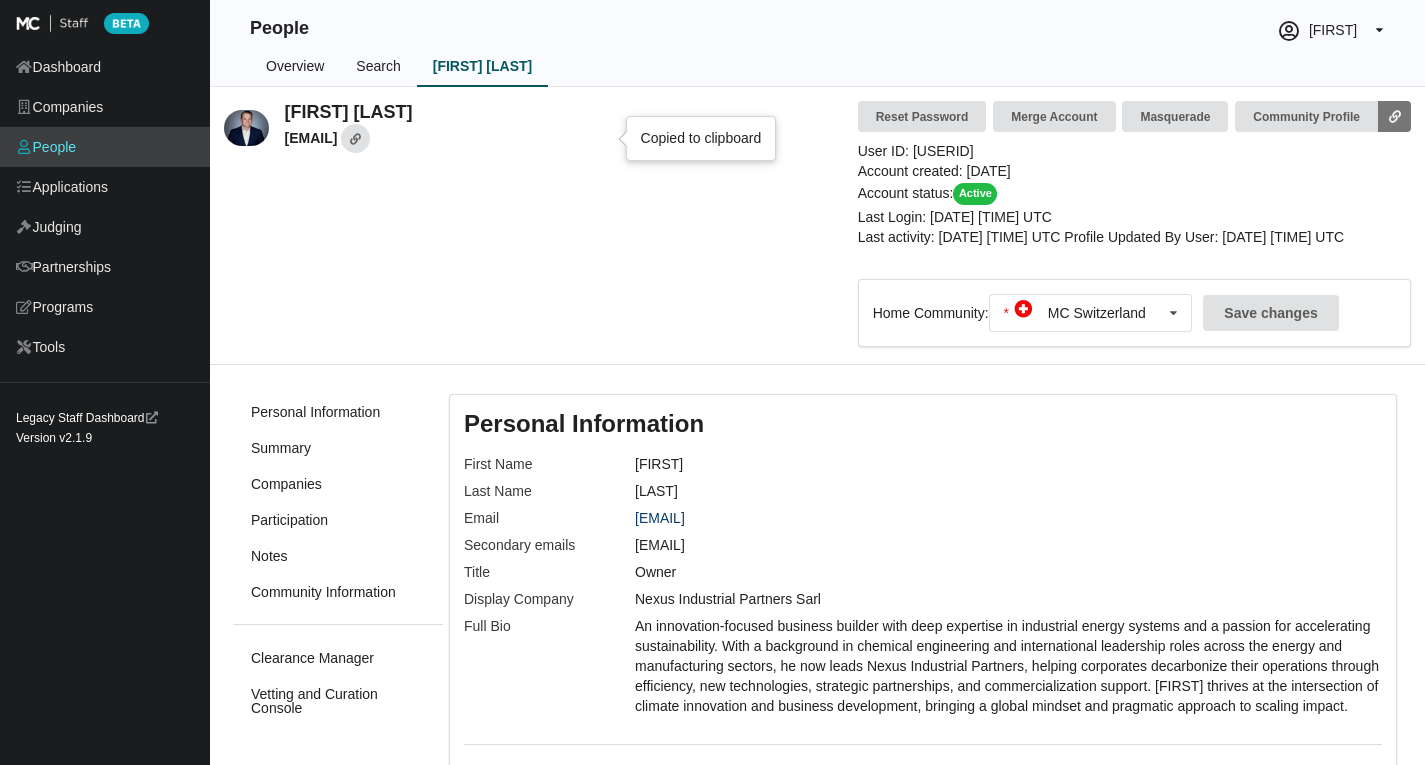 click on "Search" at bounding box center (378, 67) 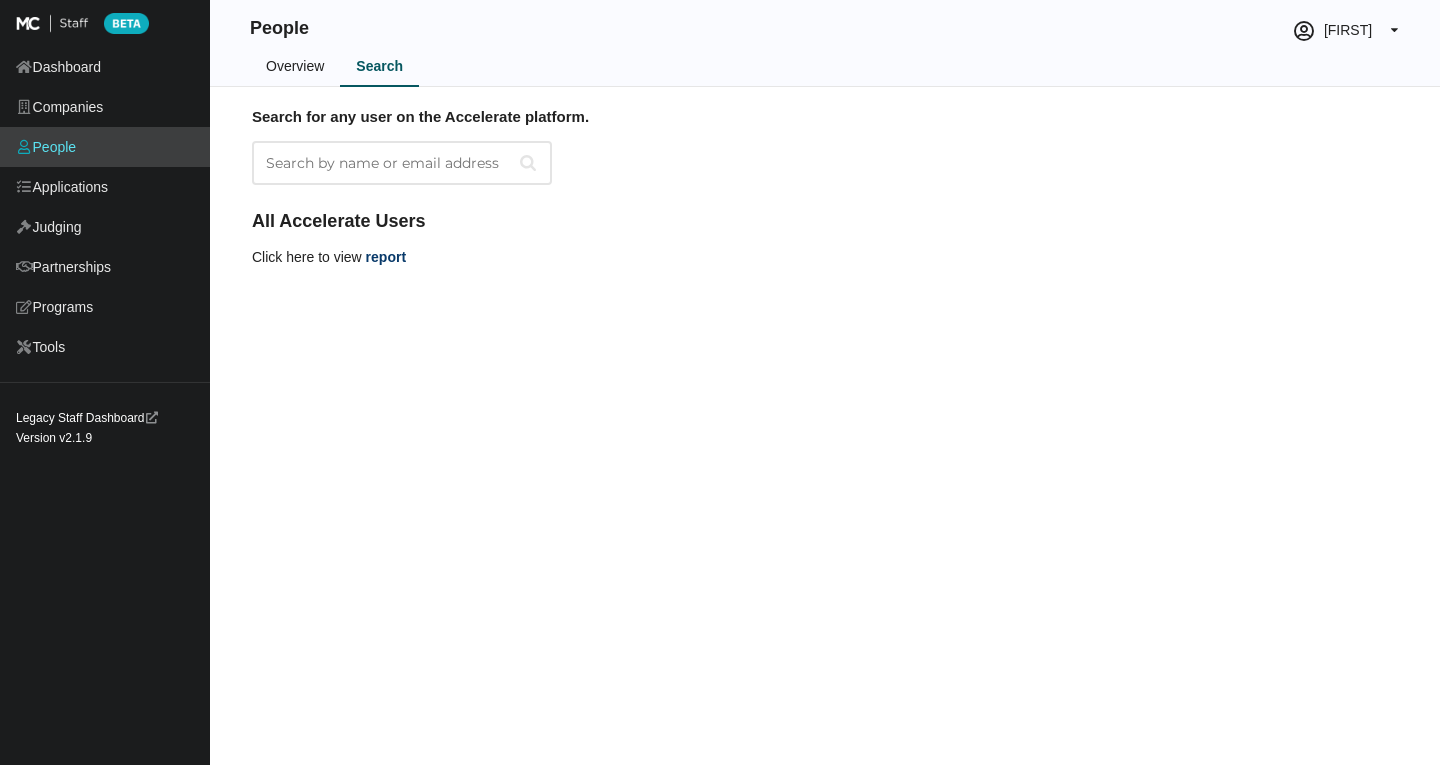 scroll, scrollTop: 0, scrollLeft: 0, axis: both 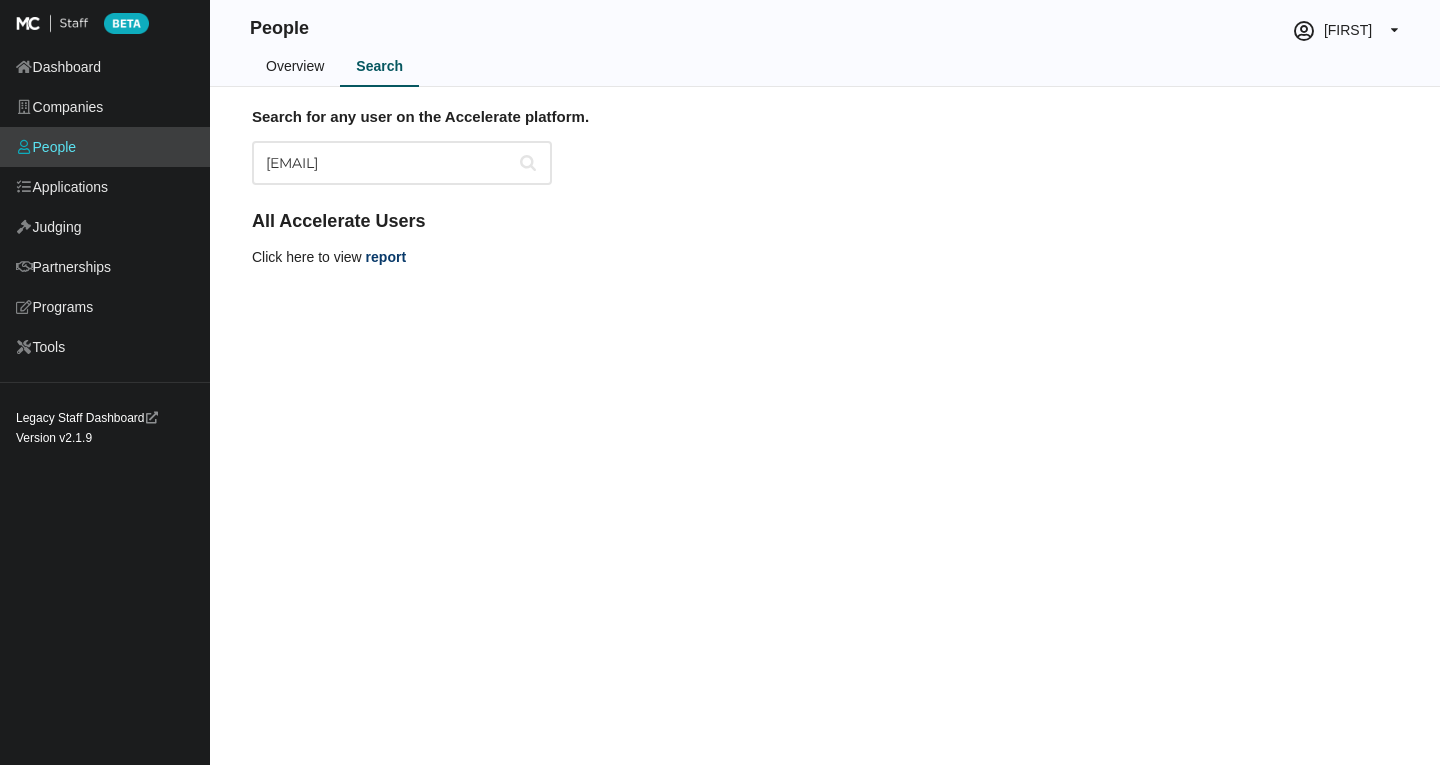 drag, startPoint x: 295, startPoint y: 159, endPoint x: 498, endPoint y: 165, distance: 203.08865 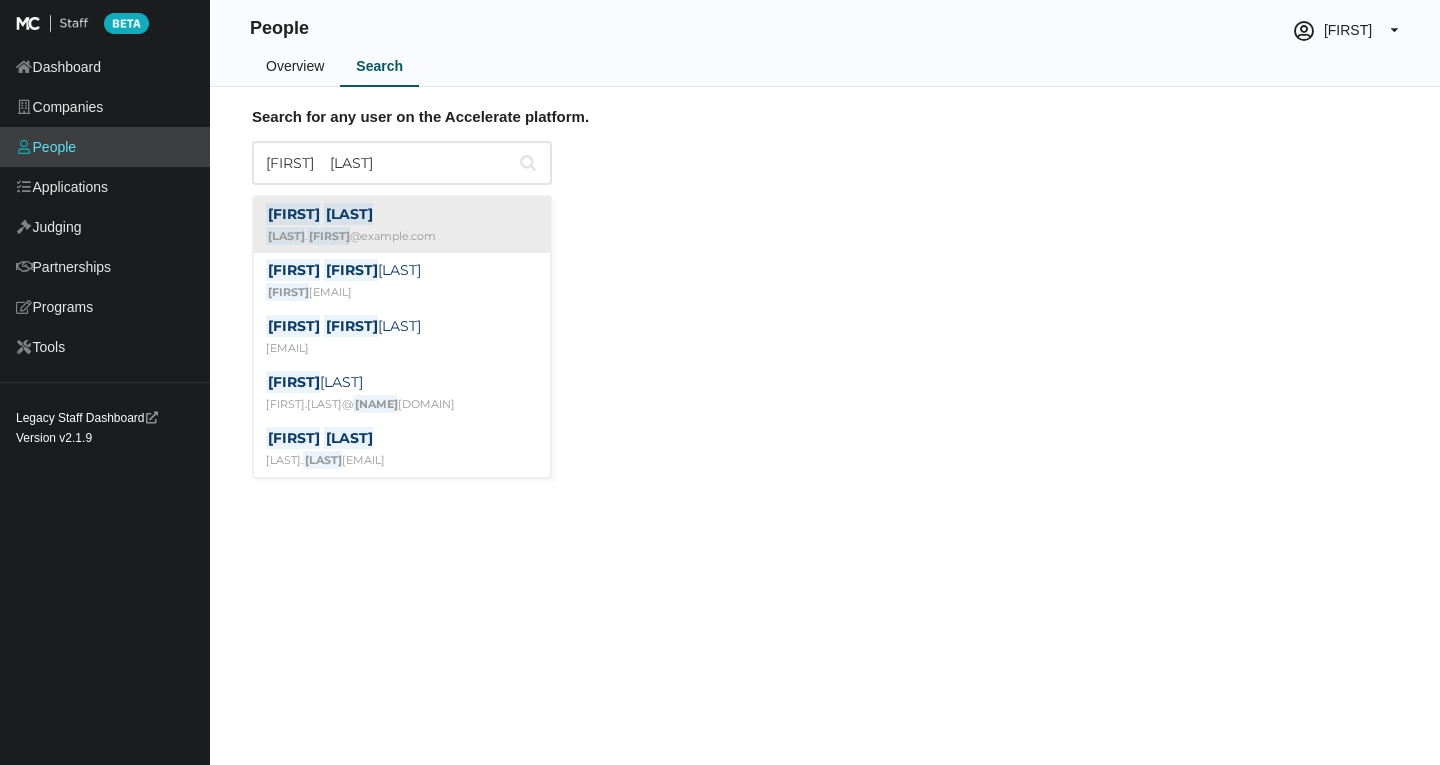 click on "Michael   Peyer
peyer . michael @protonmail.com" at bounding box center [402, 225] 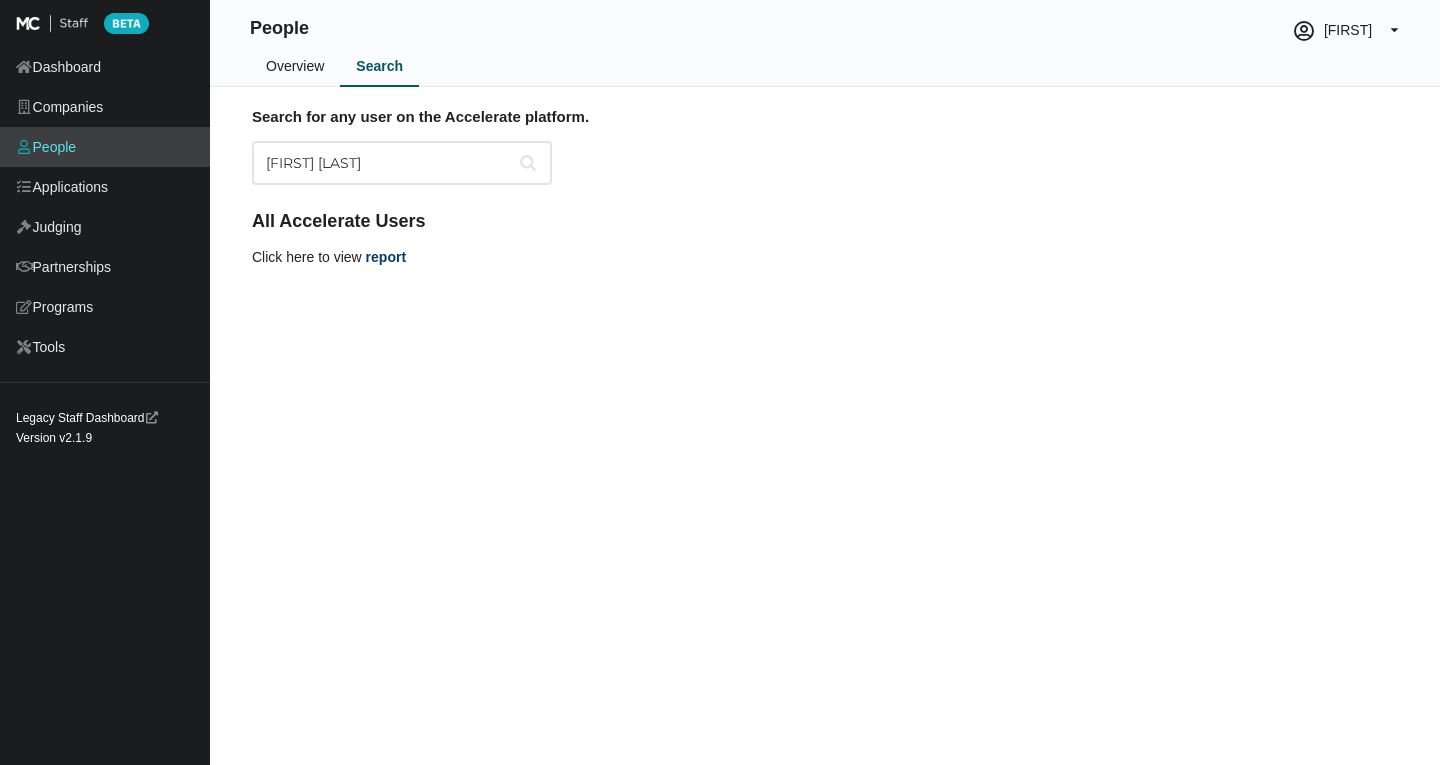 type on "Michael Peyer" 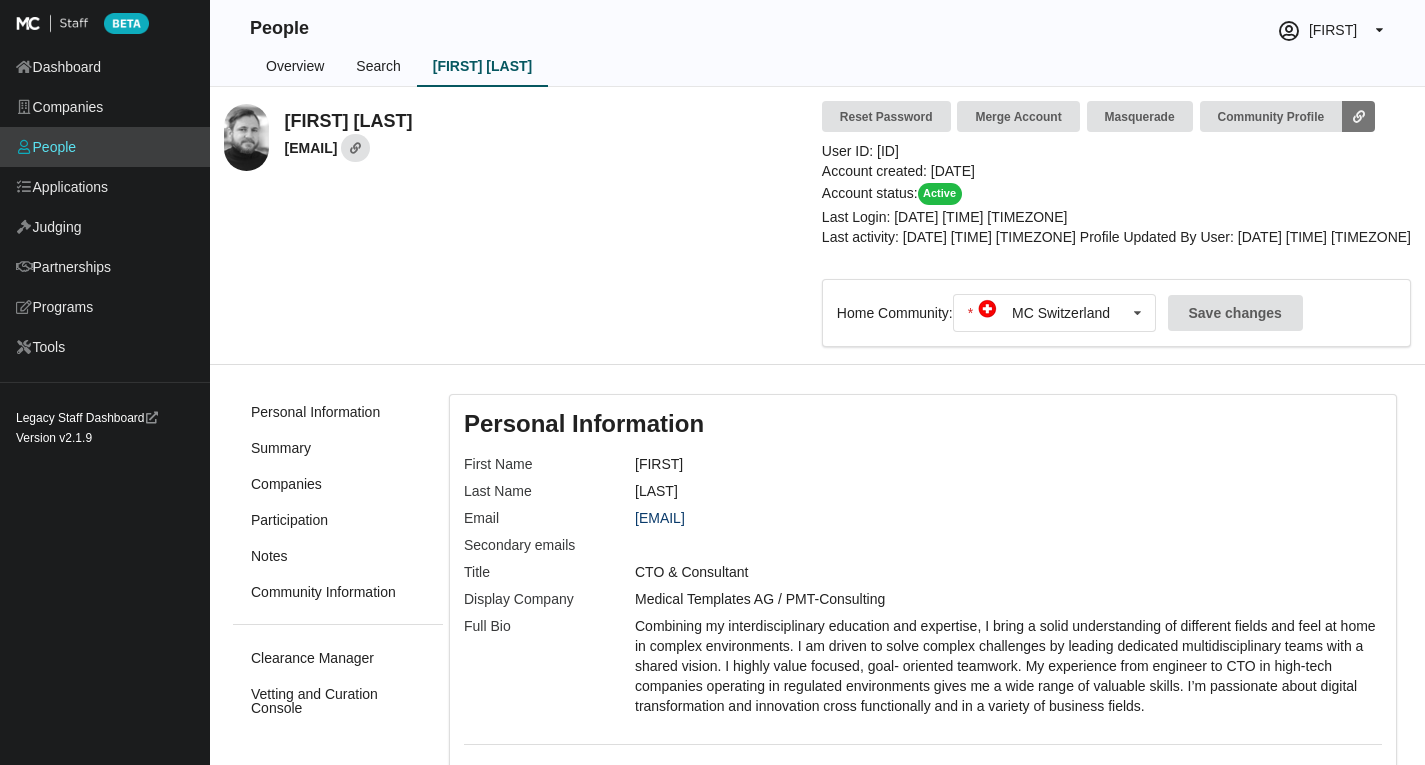 scroll, scrollTop: 0, scrollLeft: 0, axis: both 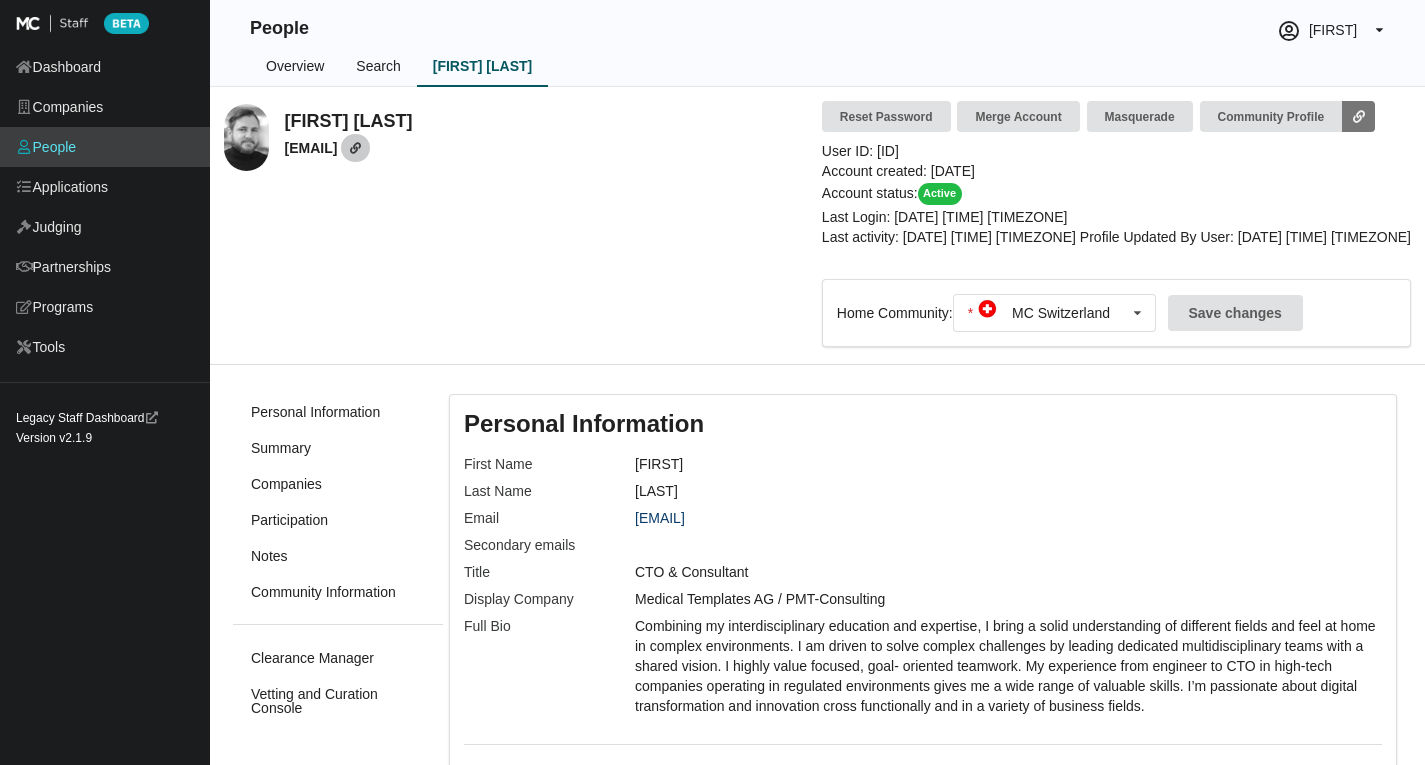 click at bounding box center [355, 147] 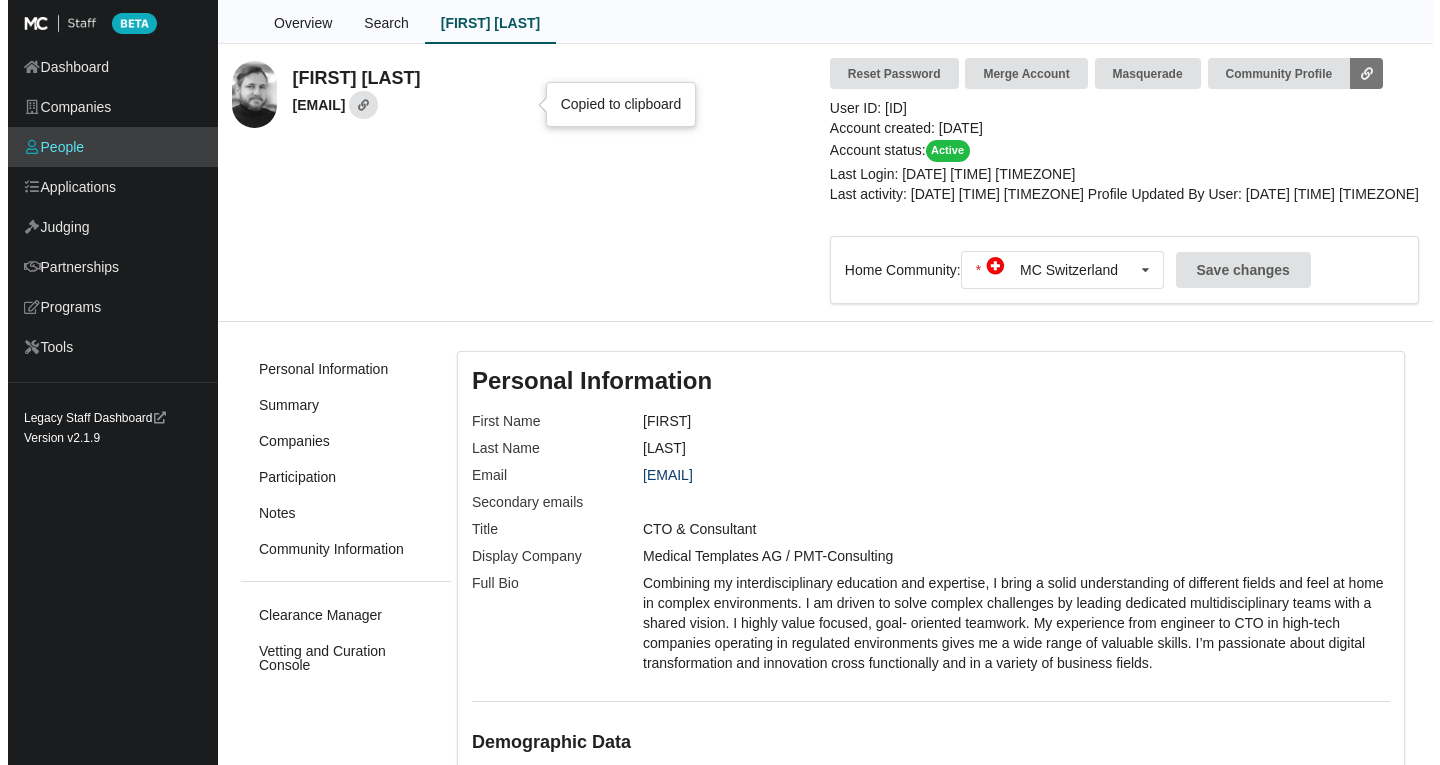 scroll, scrollTop: 0, scrollLeft: 0, axis: both 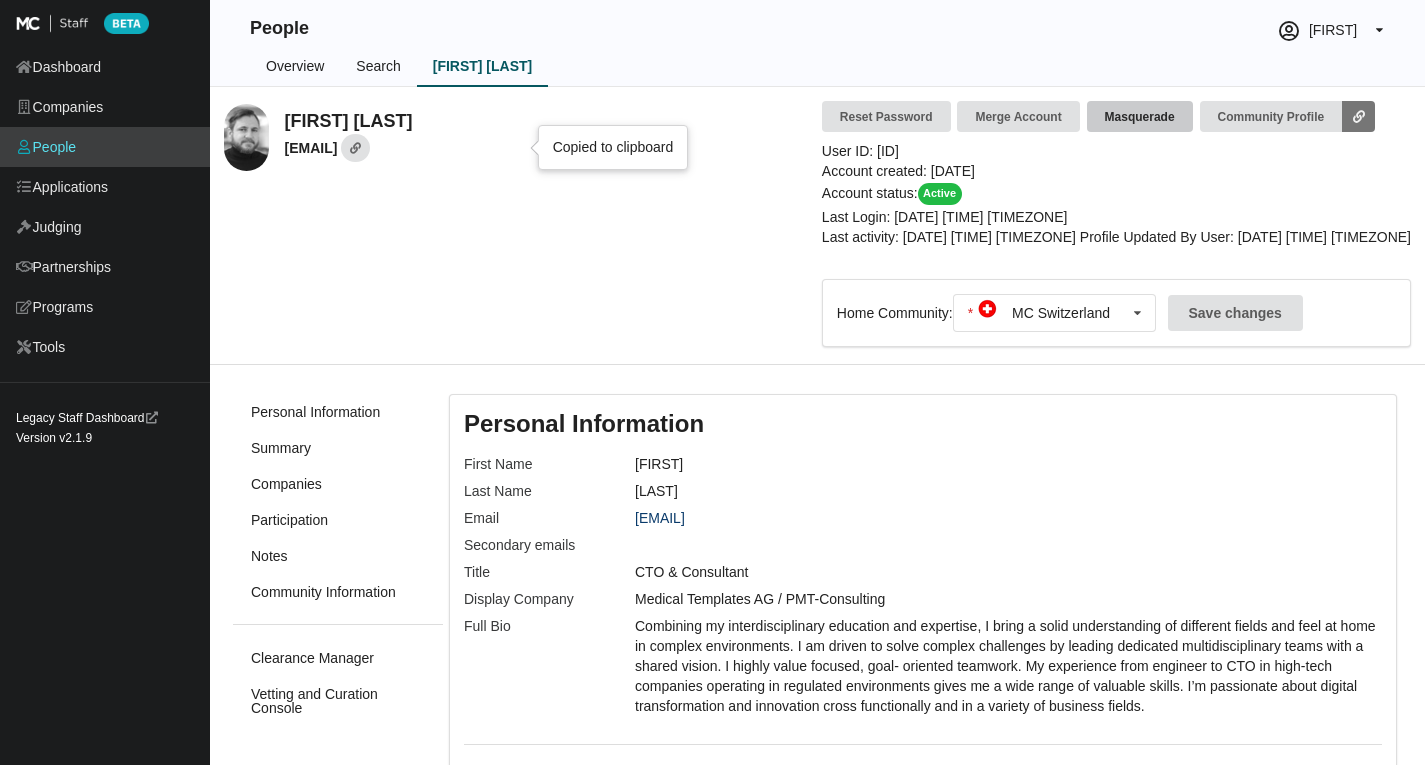 click on "Masquerade" at bounding box center [1140, 116] 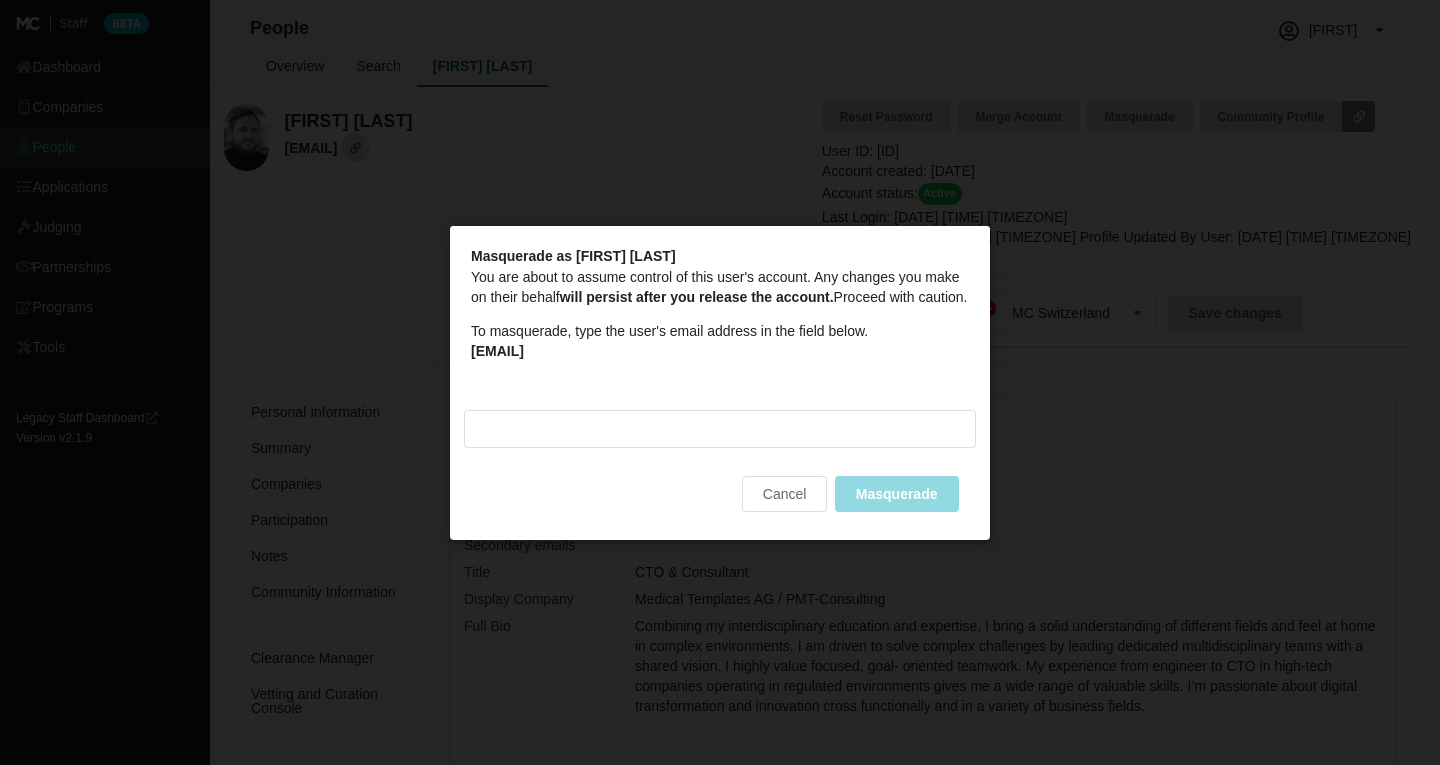 click on "[EMAIL]" at bounding box center [497, 350] 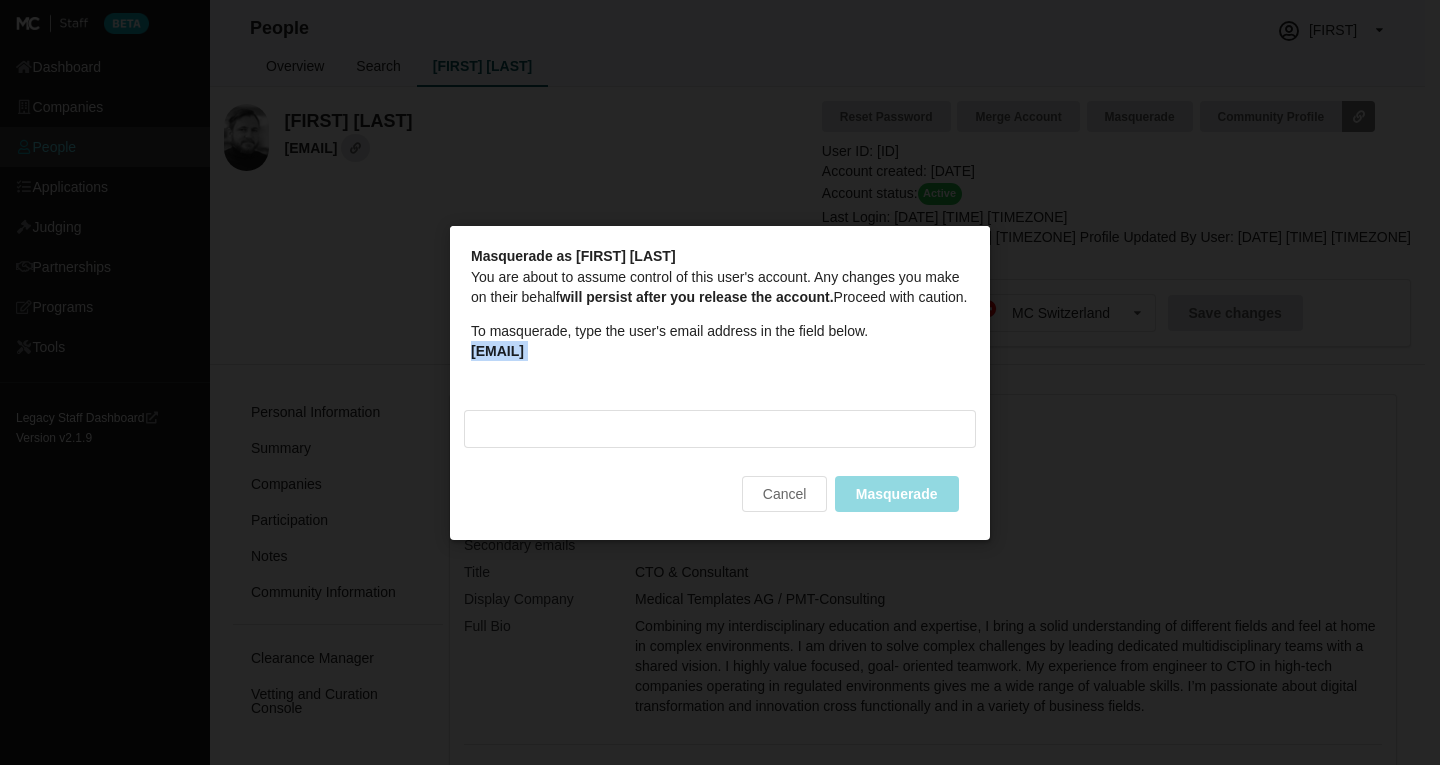 click on "[EMAIL]" at bounding box center [497, 350] 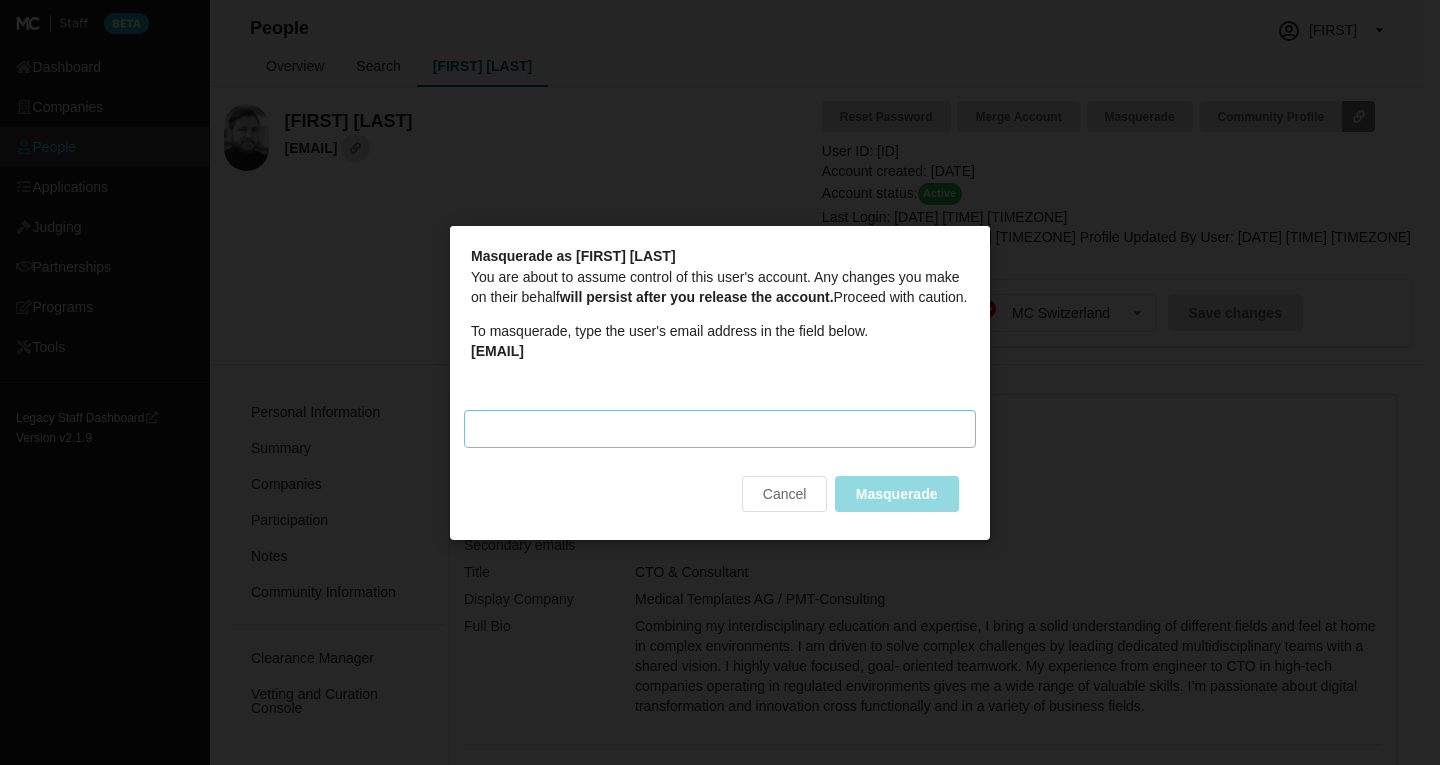 click on "Masquerade email" at bounding box center [720, 428] 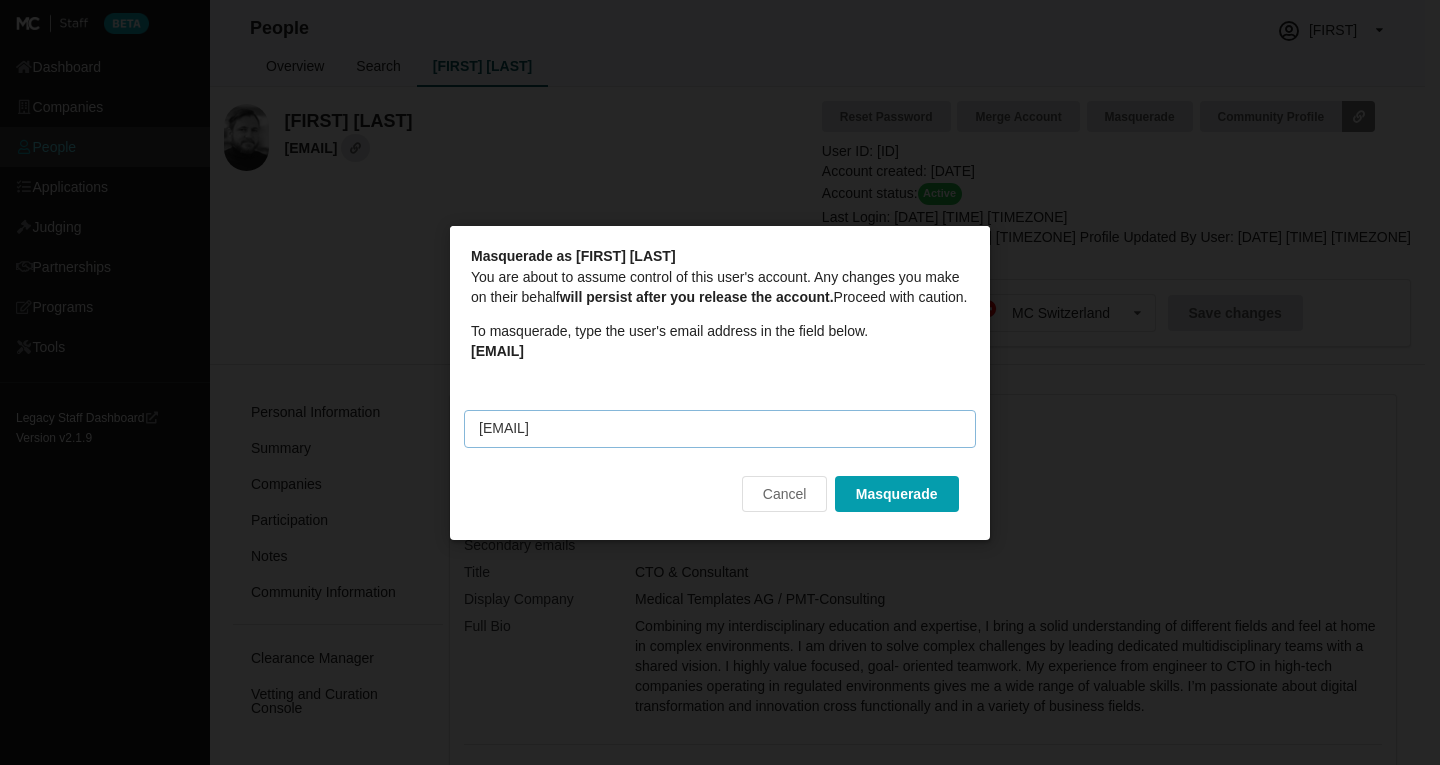type on "[EMAIL]" 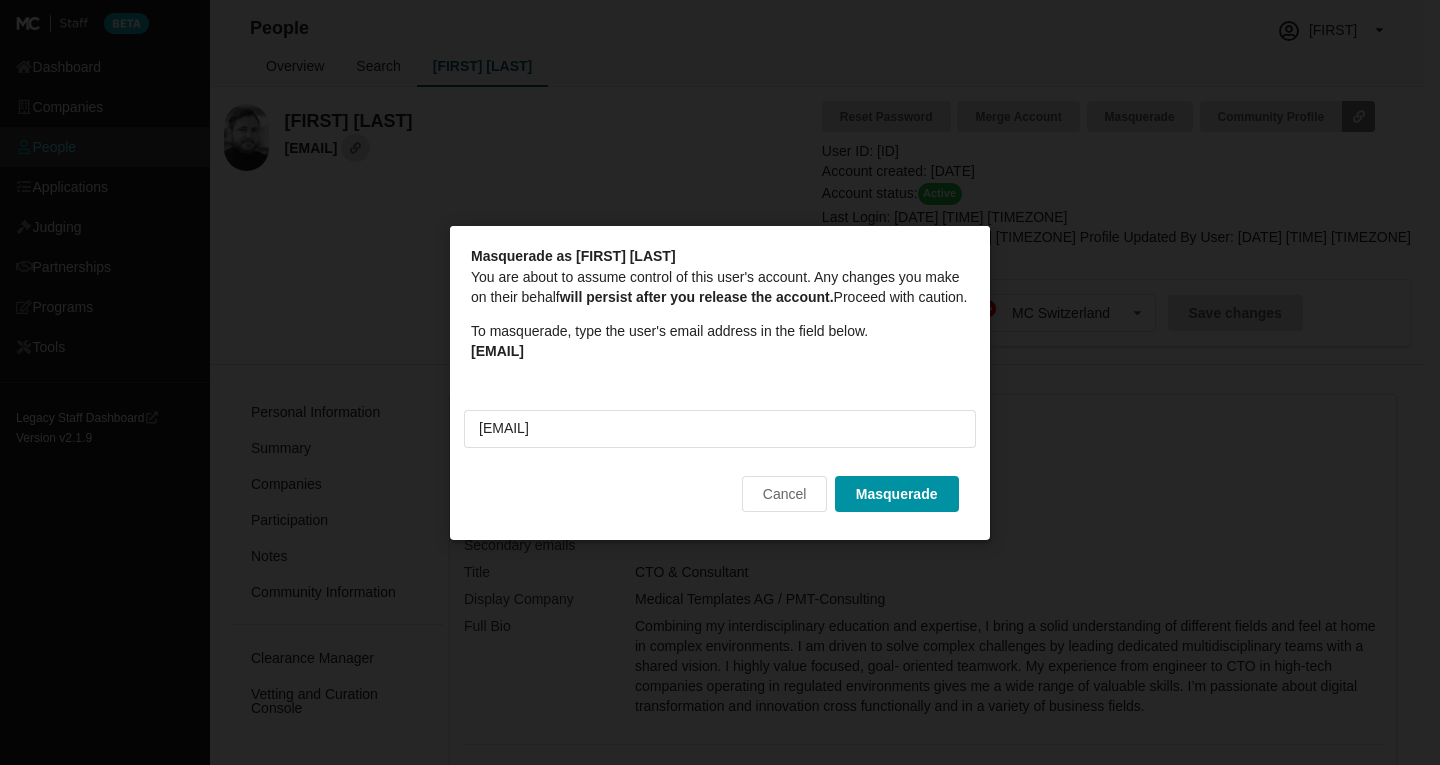 click on "Masquerade" at bounding box center (897, 493) 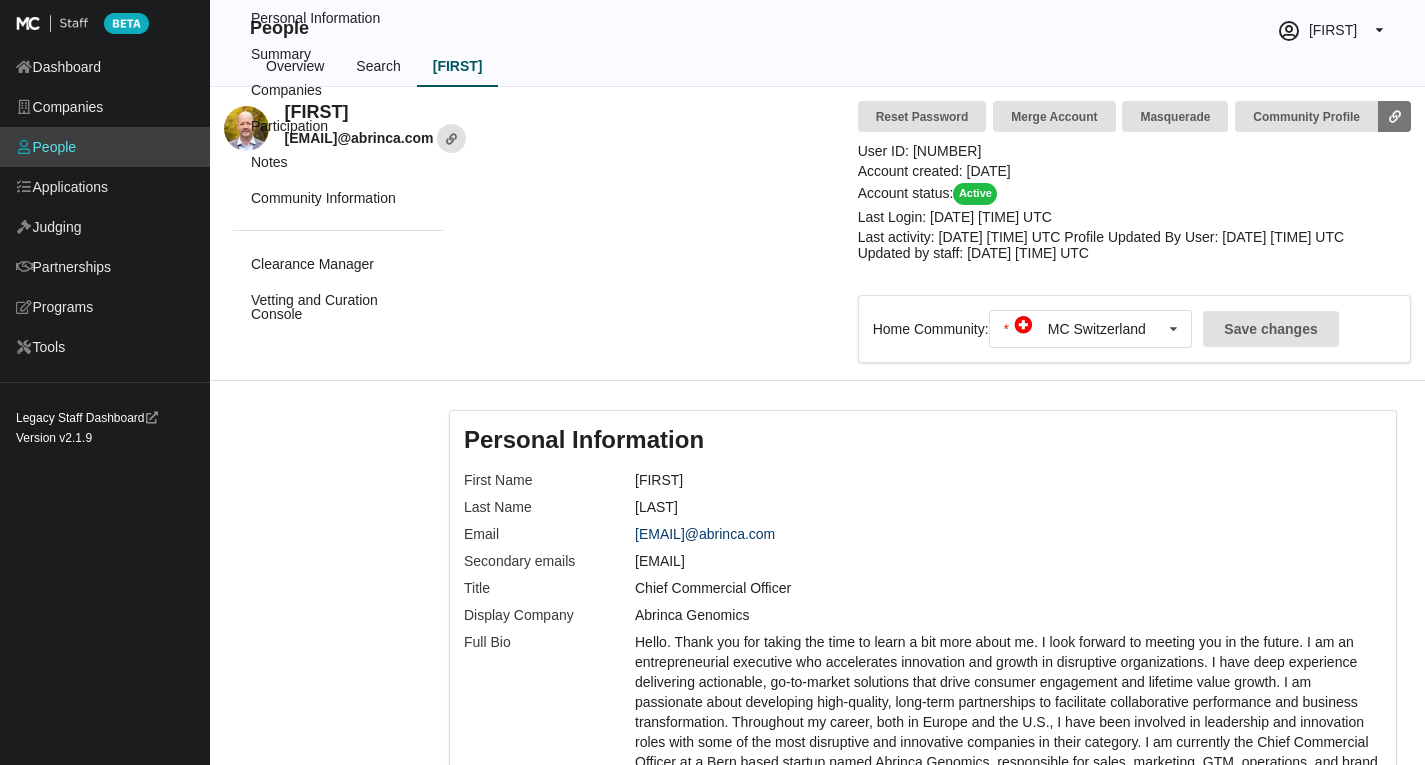 scroll, scrollTop: 5208, scrollLeft: 0, axis: vertical 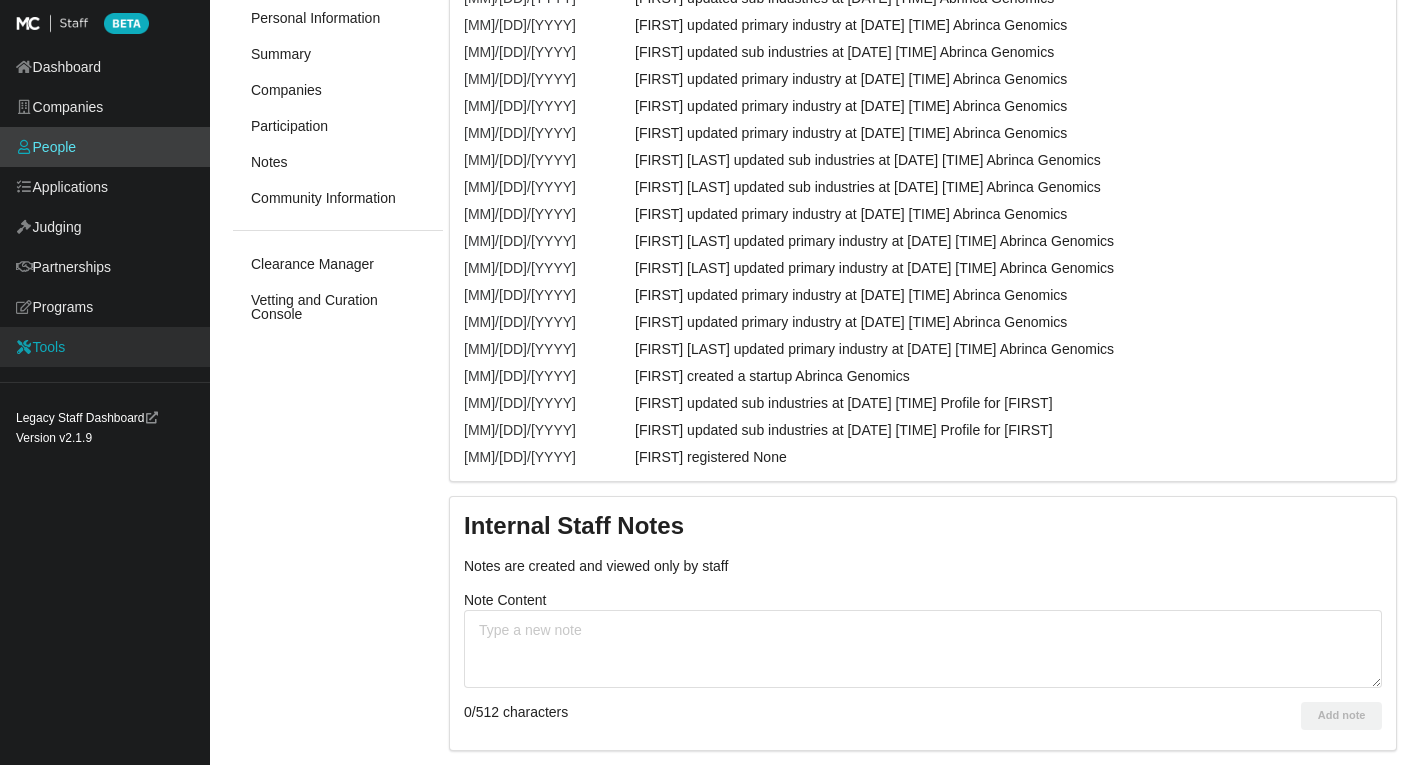 click on "Tools" at bounding box center (105, 347) 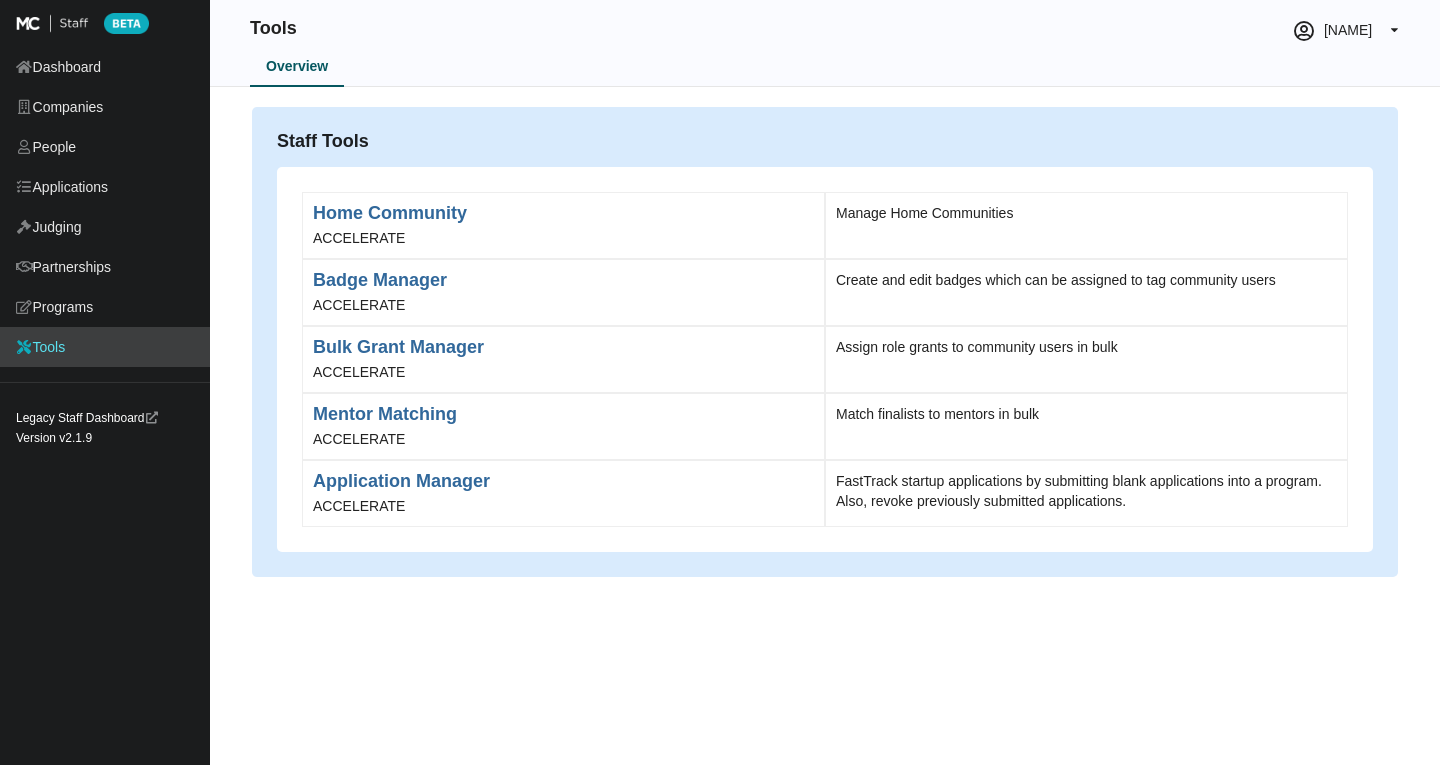 scroll, scrollTop: 0, scrollLeft: 0, axis: both 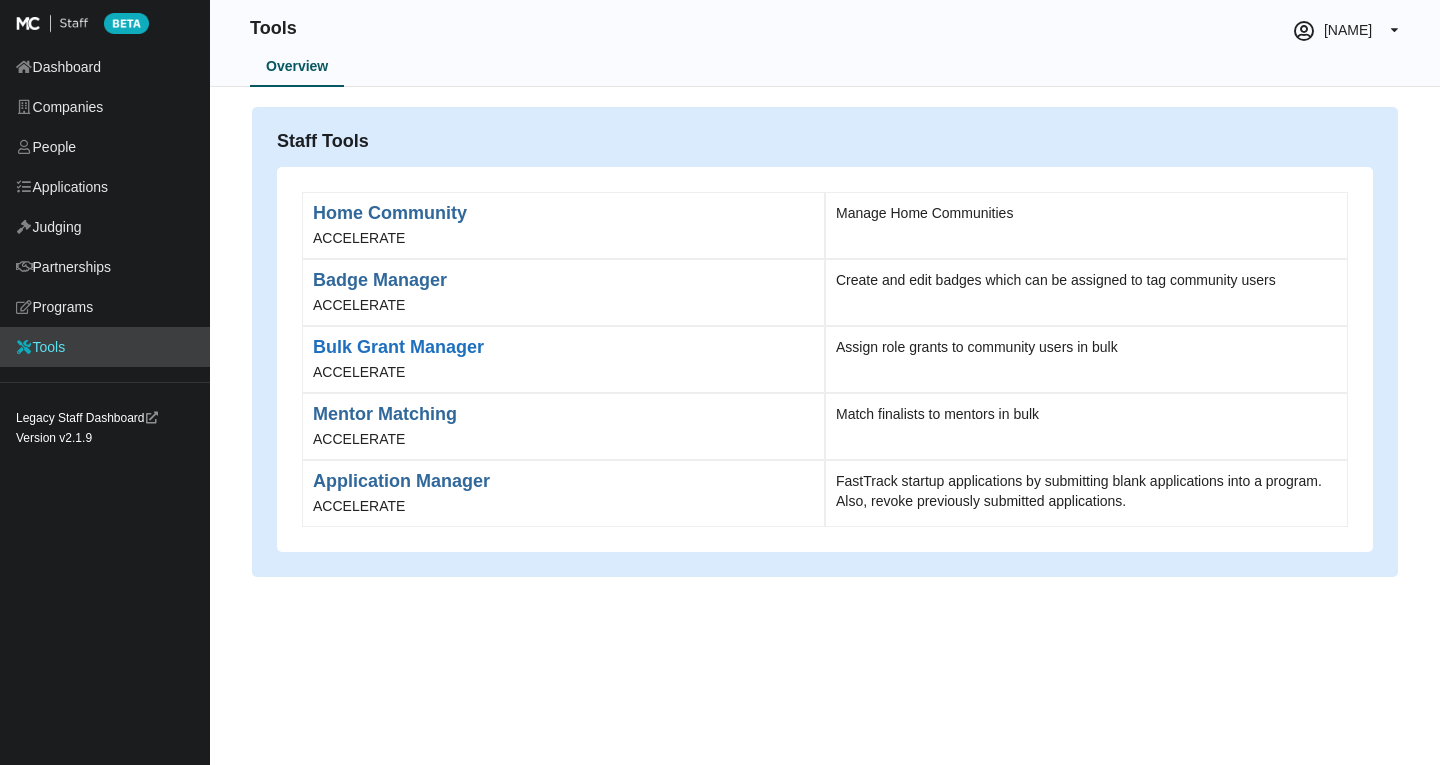 click on "Bulk Grant Manager" at bounding box center [563, 347] 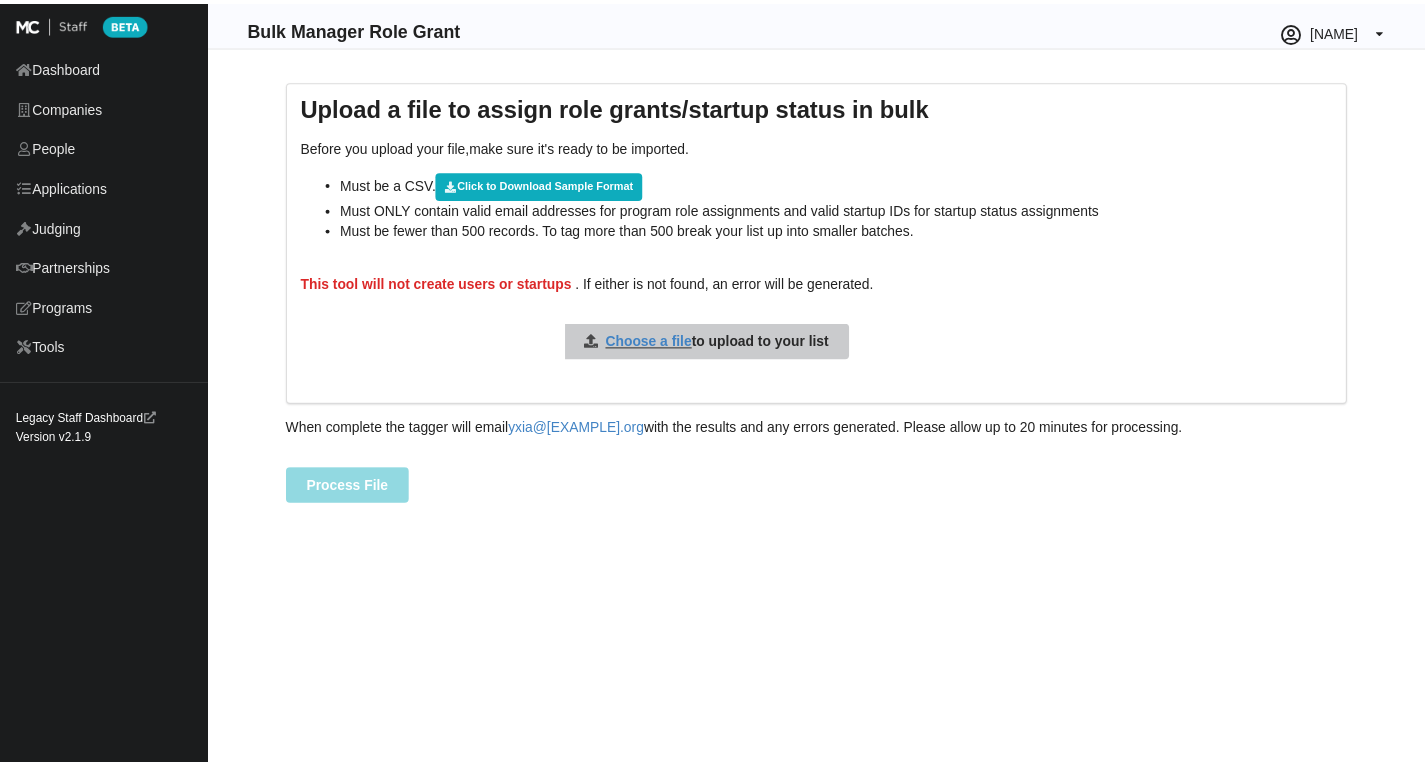 scroll, scrollTop: 0, scrollLeft: 0, axis: both 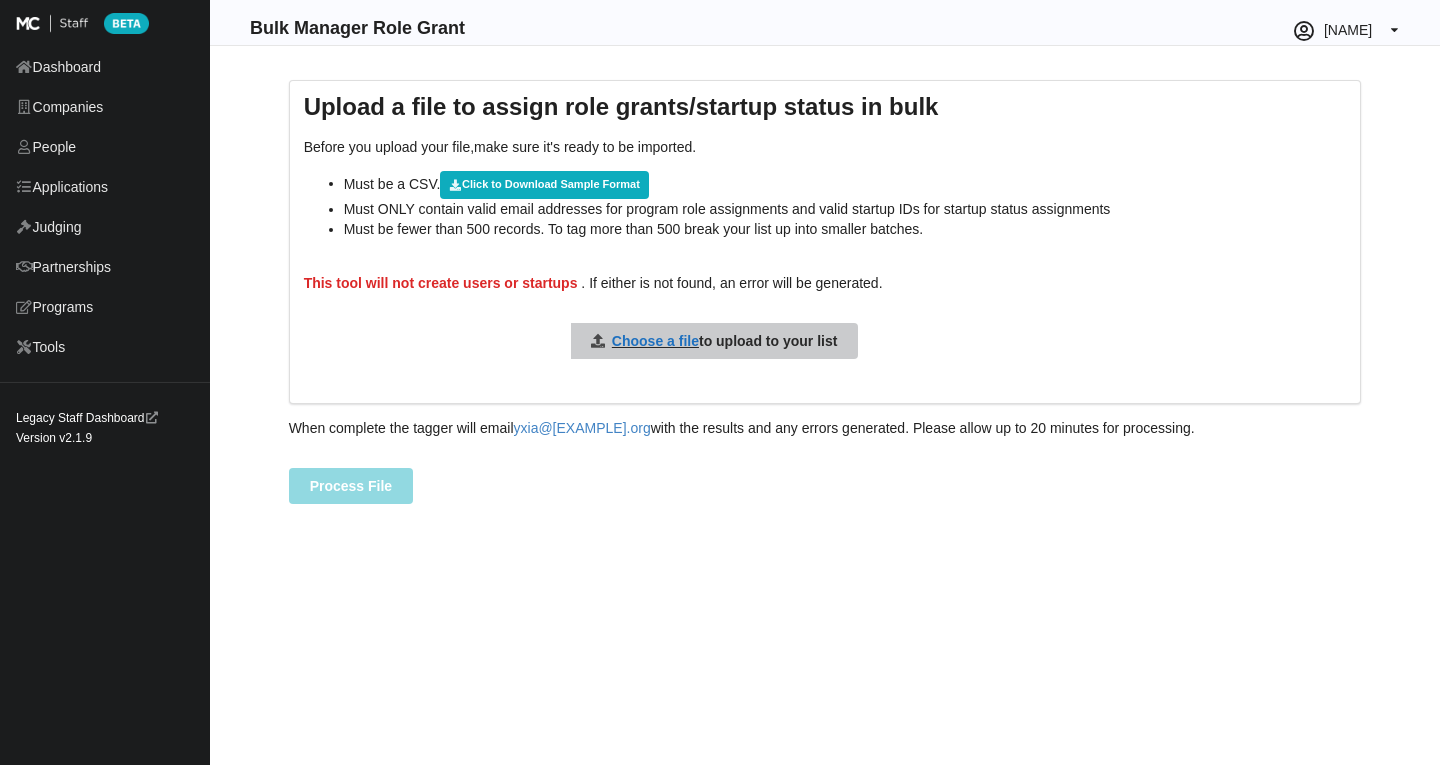 click on "Choose a file" at bounding box center [655, 341] 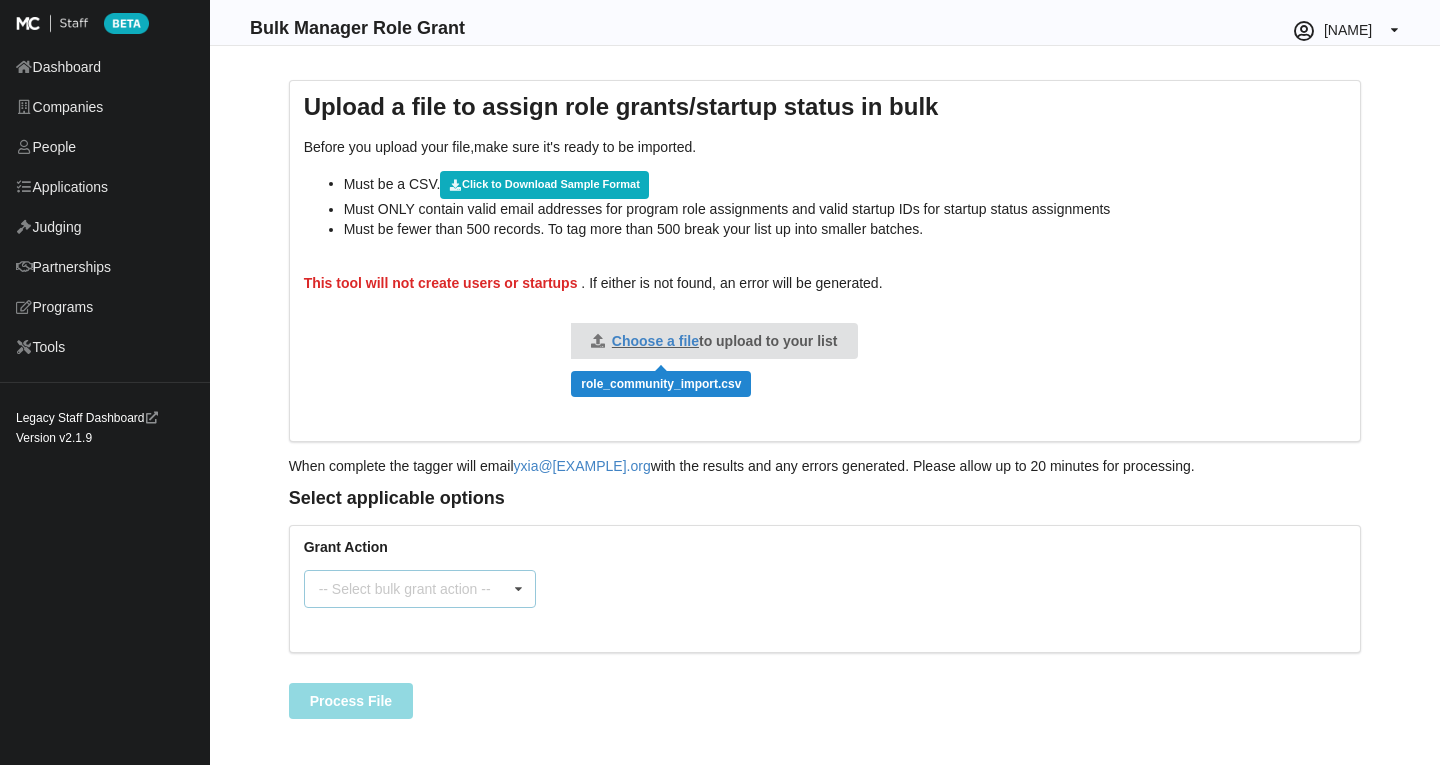 click on "-- Select bulk grant action --
Add Role Grant
Remove Role Grant
Assign Home Community
-- Select bulk grant action -- Add Role Grant Remove Role Grant Assign Home Community" at bounding box center (420, 589) 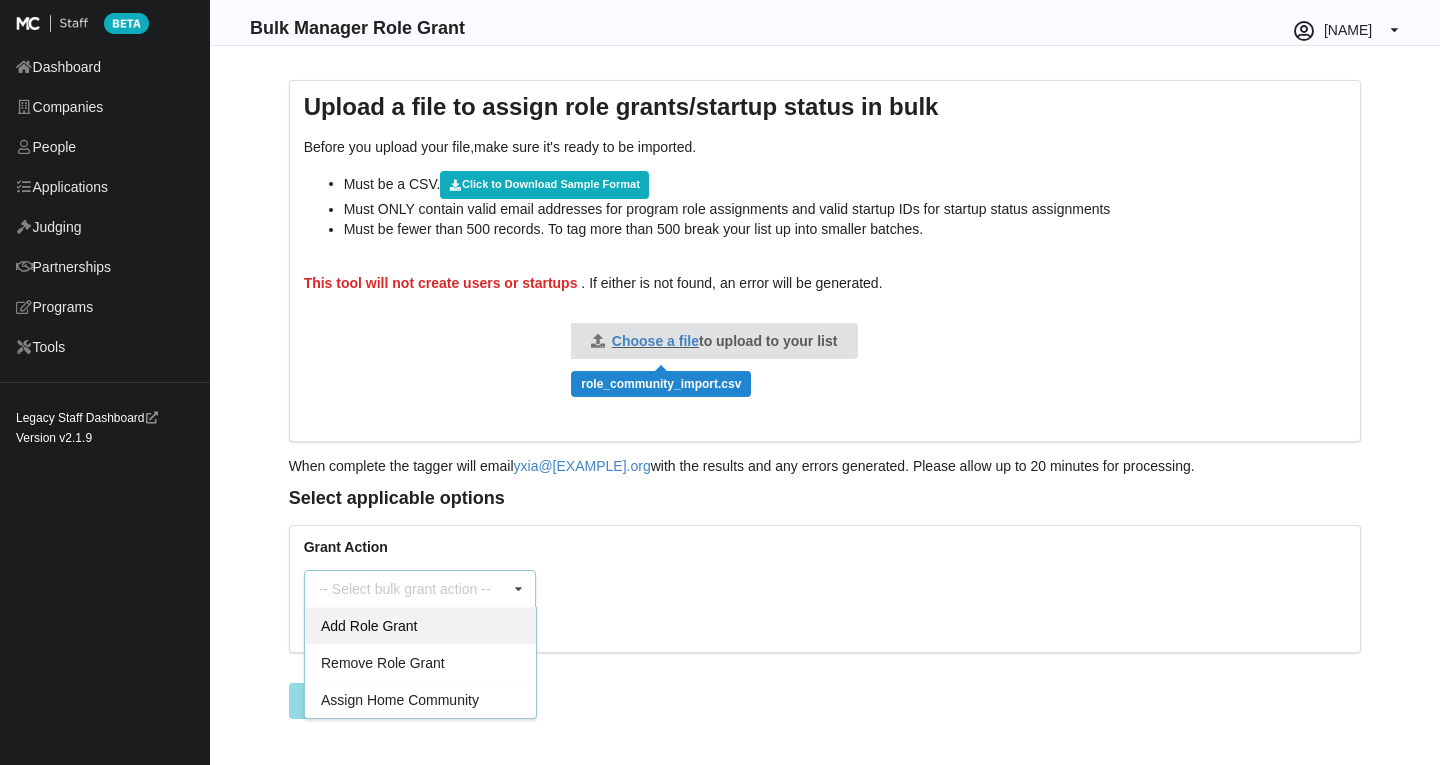 click on "Add Role Grant" at bounding box center [420, 625] 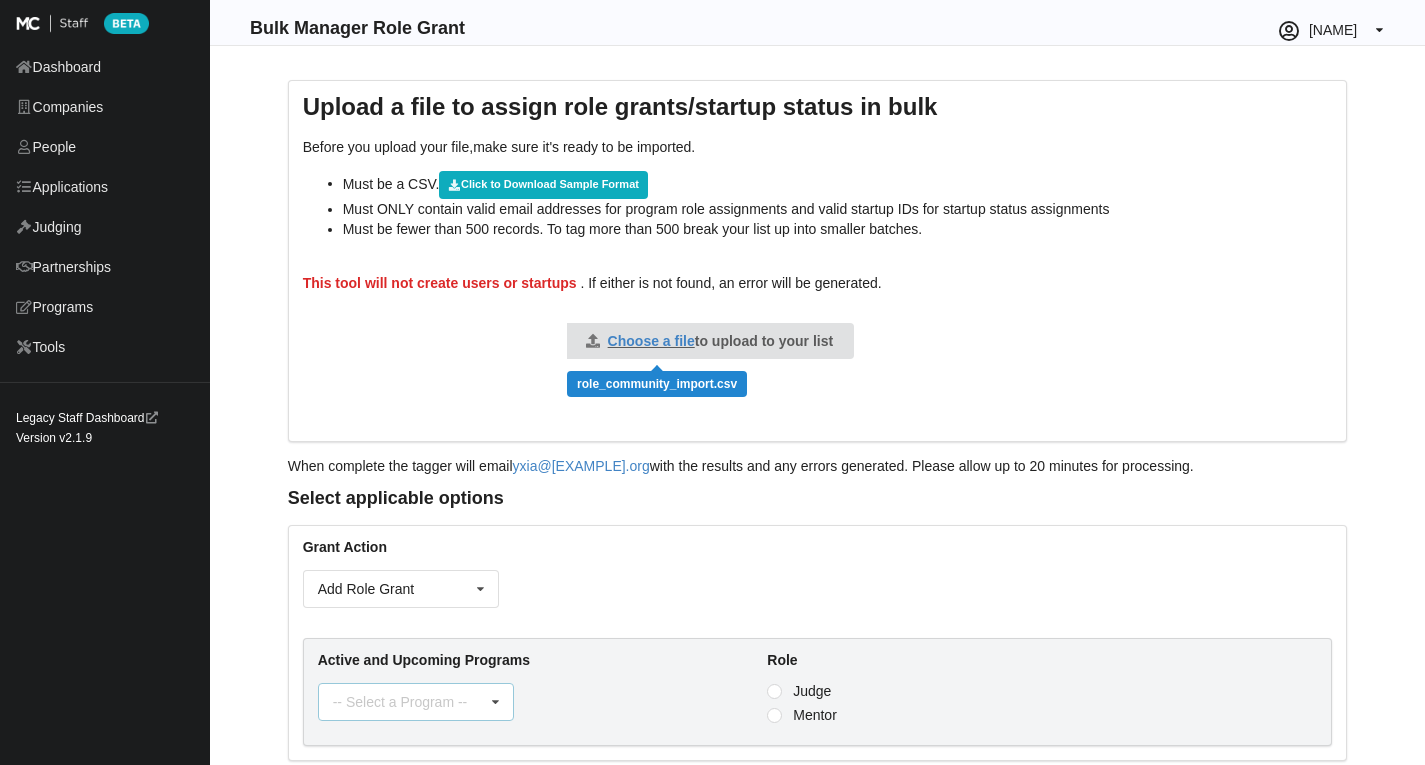 click on "-- Select a Program --
MassChallenge Global Alumni
Demo Days
2025 Israel Early Stage Accelerator
2025 MassChallenge Switzerland & UK program
The Constellation s’more works
2025 US Climate Early Stage Program
2025 US Healthcare Early Stage Program
2025 UK Early Stage Program incl. AI, Automation Robotics, Sus. Efficient Industry, Healthtech
2025 BAE Systems Deep-Tech Accelerator
2025 VDA Tanzania
2025 US Security & Resiliency Early Stage Program
2026 Healthcare Challenge Program" at bounding box center (416, 702) 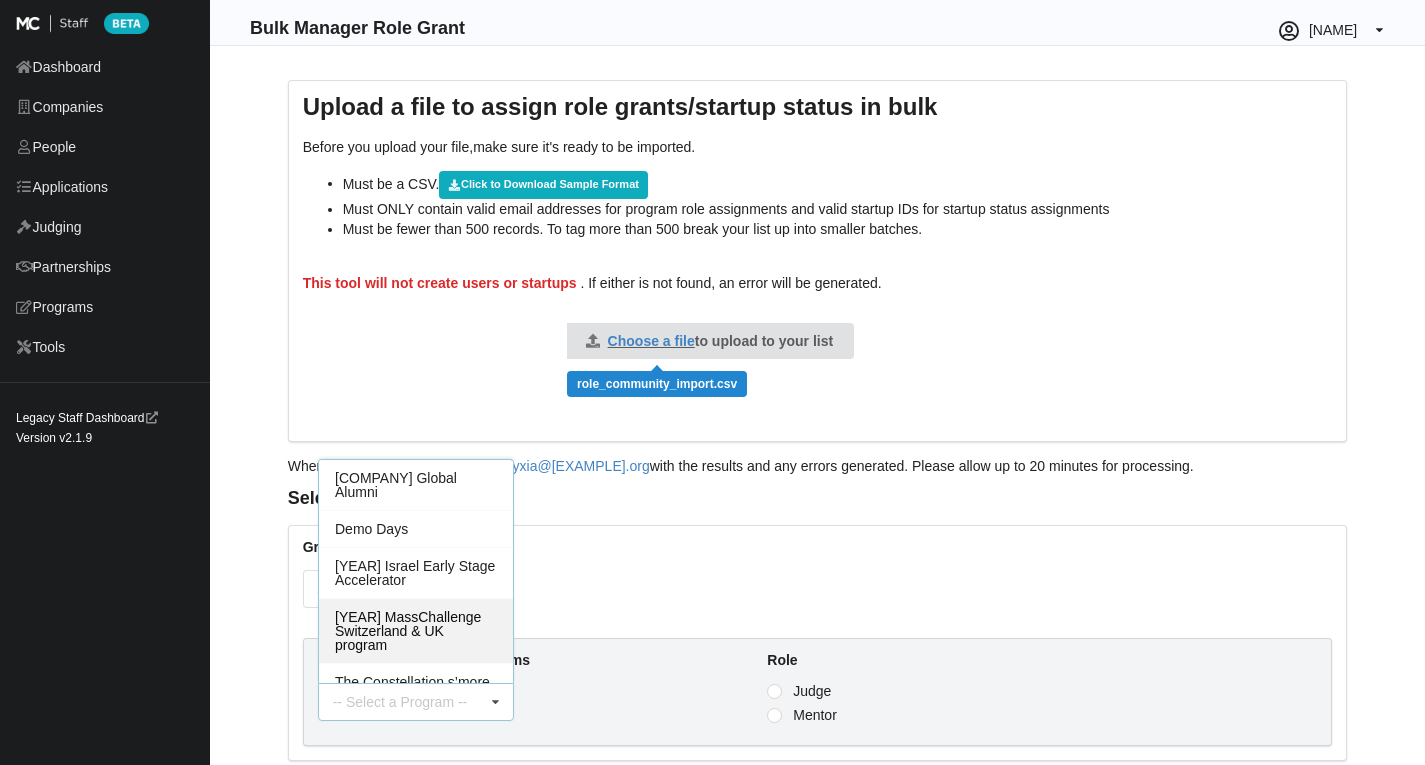 click on "2025 MassChallenge Switzerland & UK program" at bounding box center (416, 623) 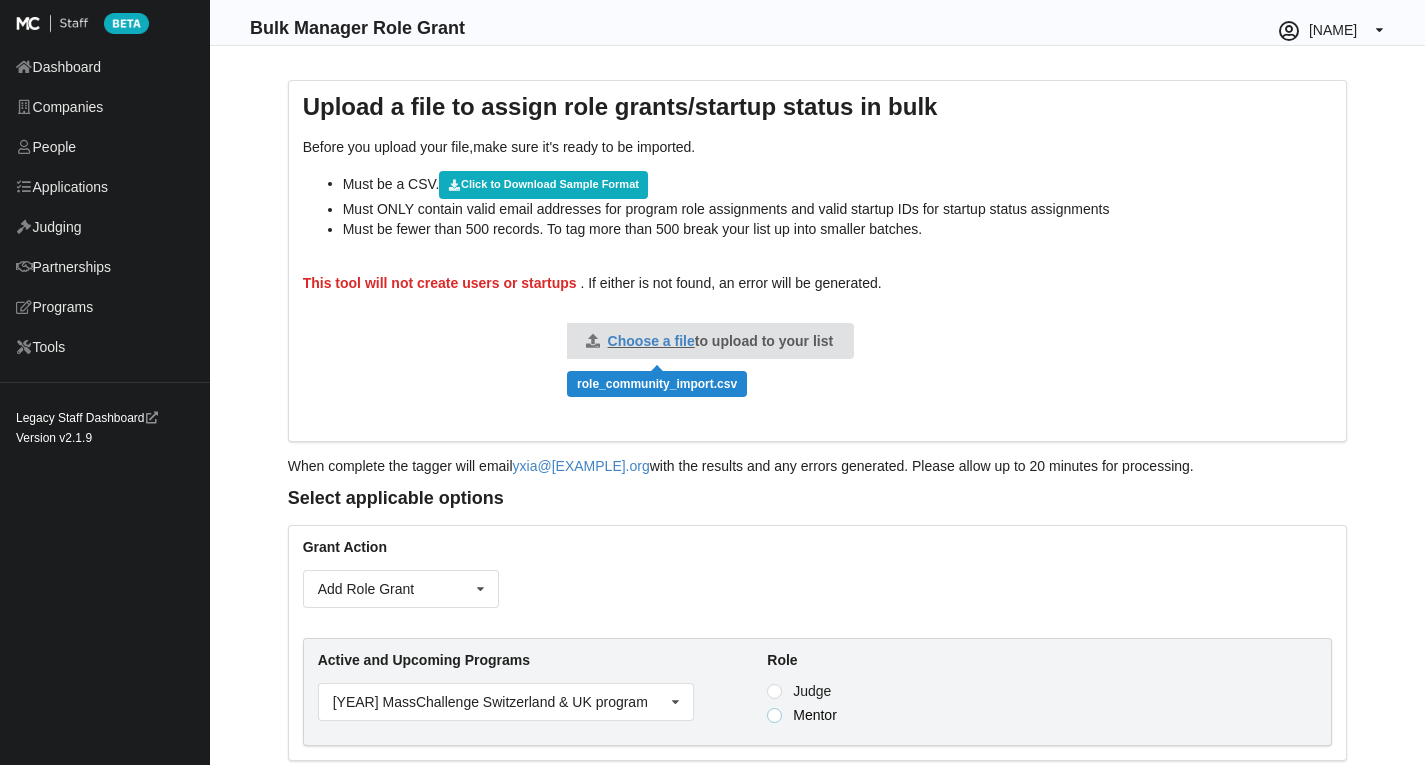 click at bounding box center (775, 691) 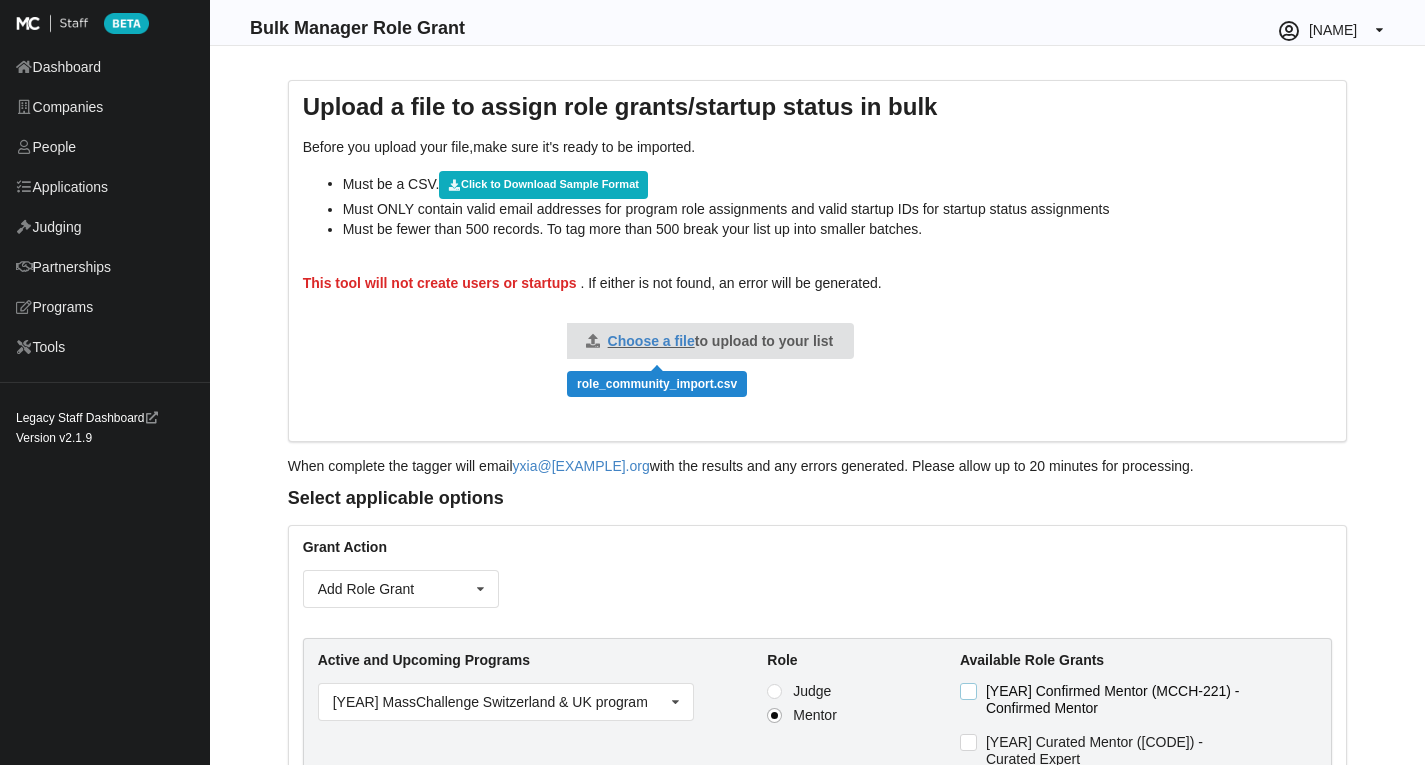 click at bounding box center [968, 691] 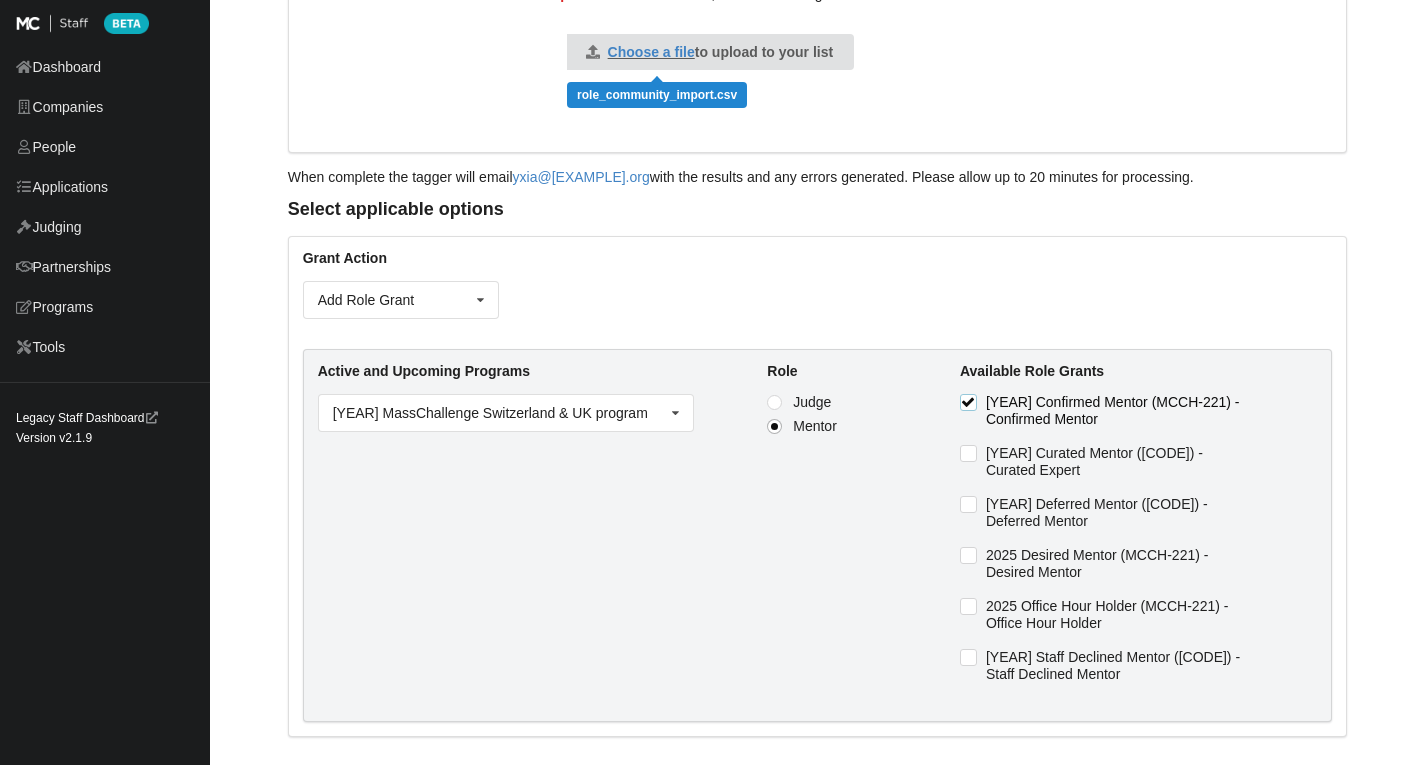 scroll, scrollTop: 354, scrollLeft: 0, axis: vertical 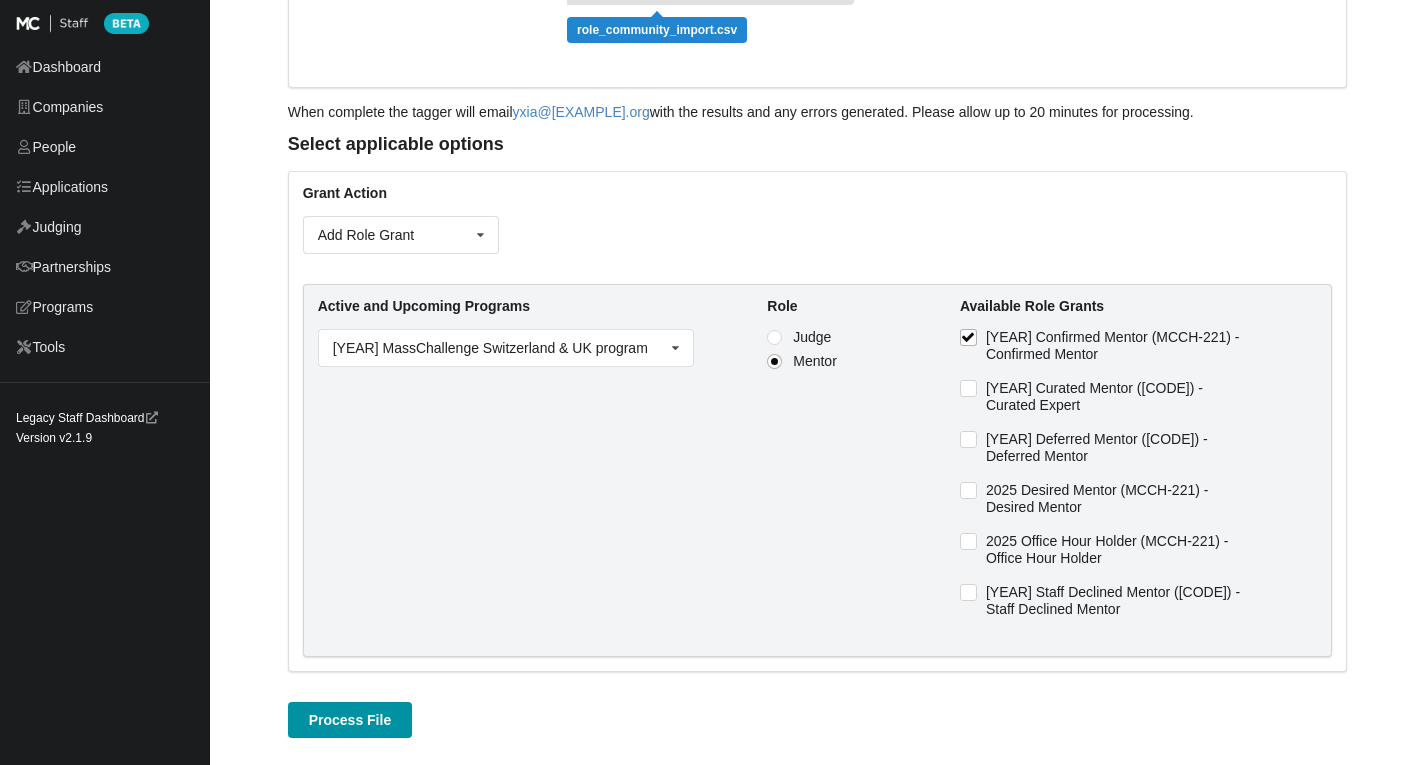 click on "Process File" at bounding box center (350, 720) 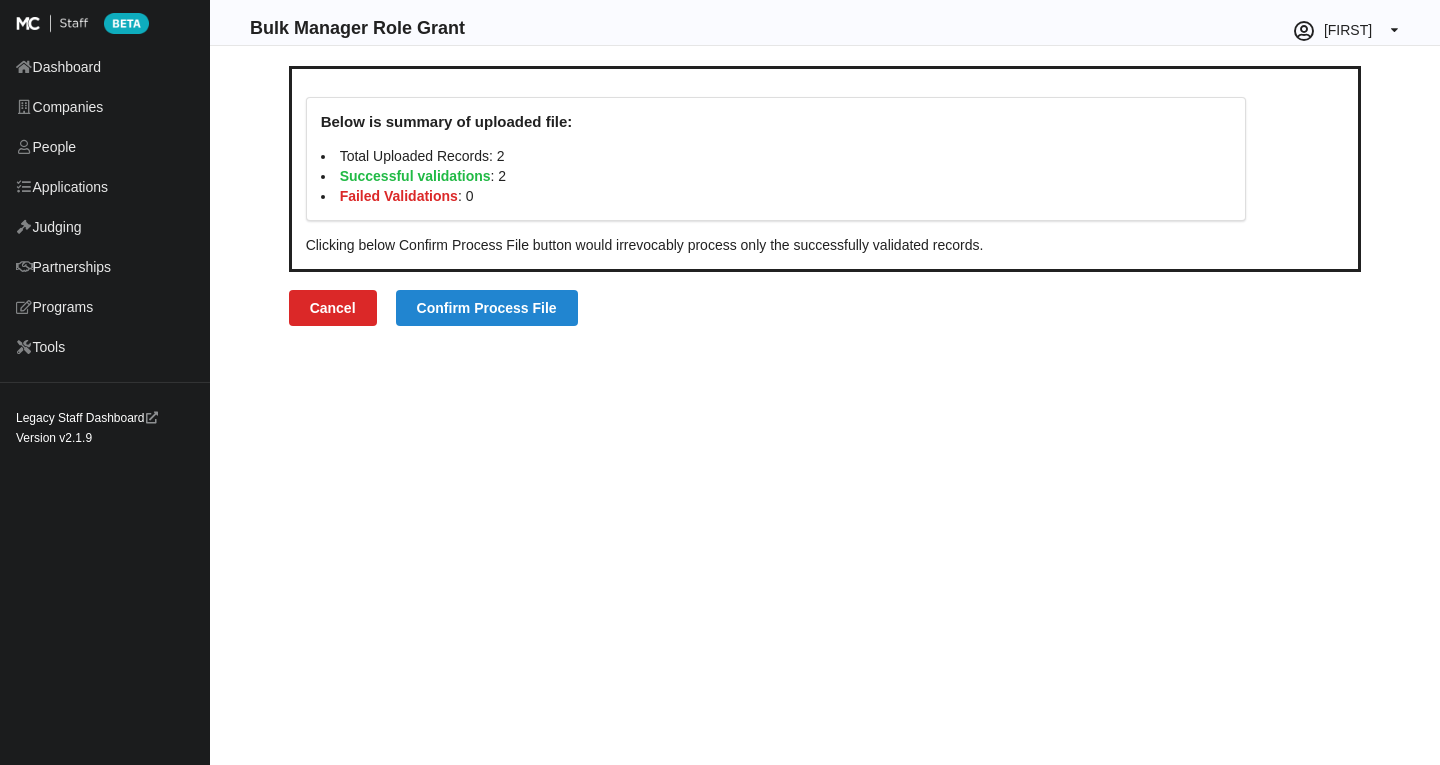 scroll, scrollTop: 0, scrollLeft: 0, axis: both 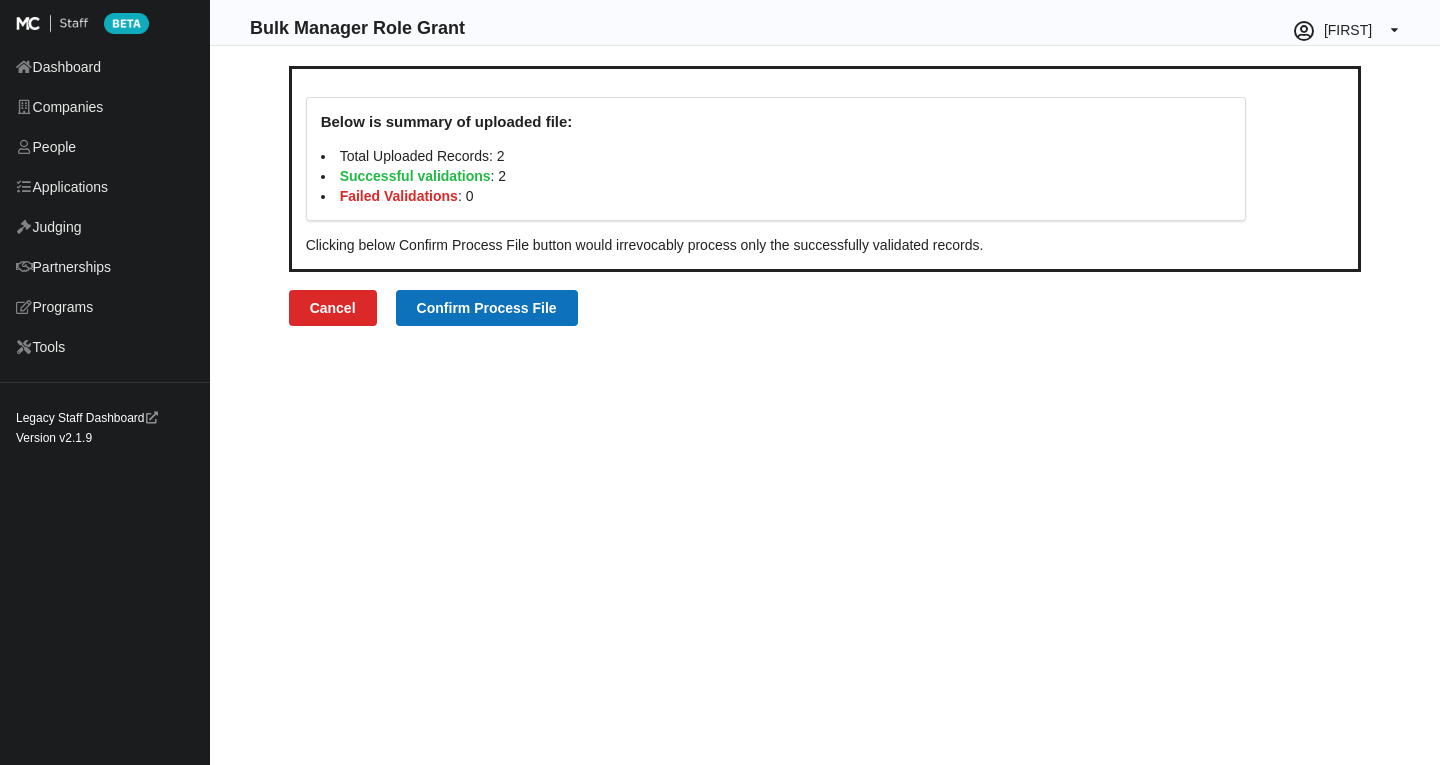 click on "Confirm Process File" at bounding box center [487, 308] 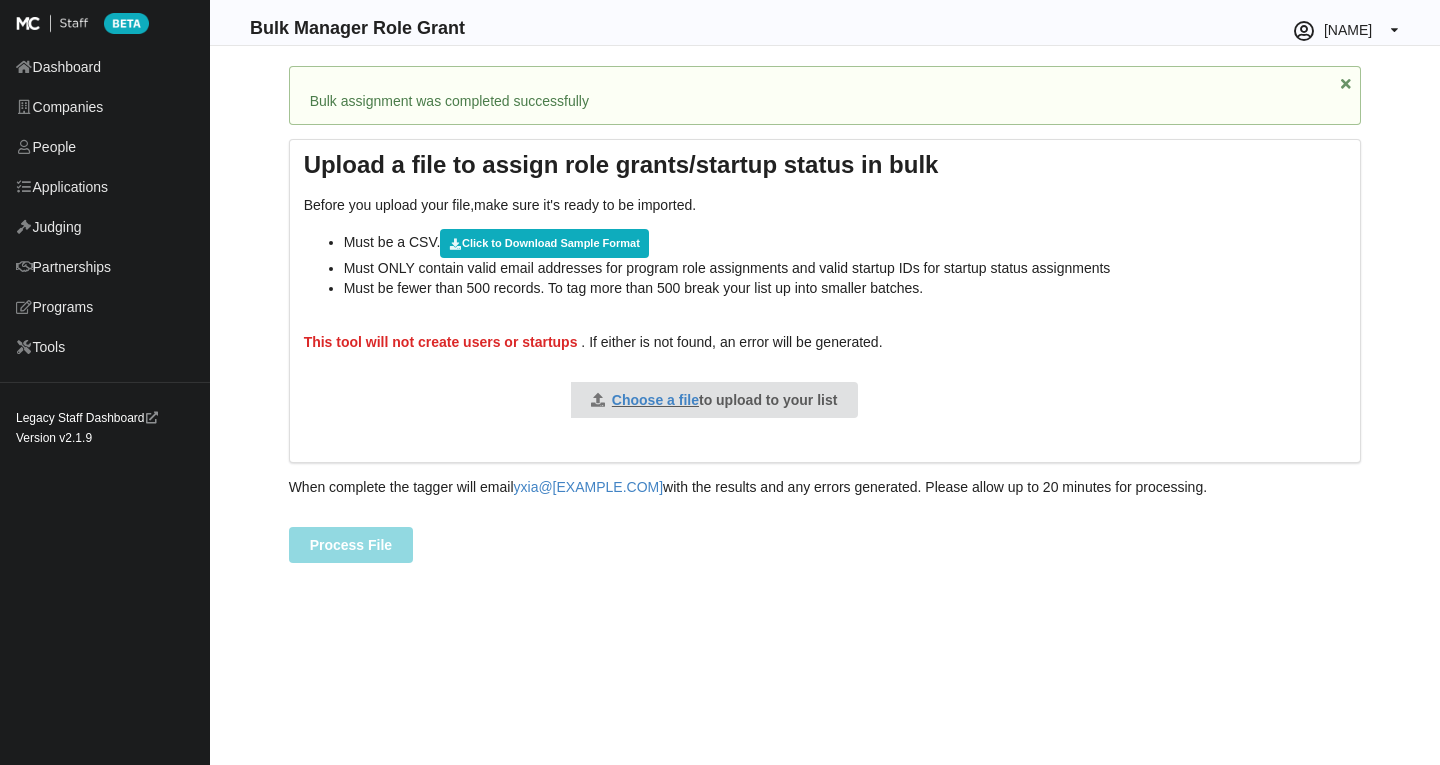 scroll, scrollTop: 0, scrollLeft: 0, axis: both 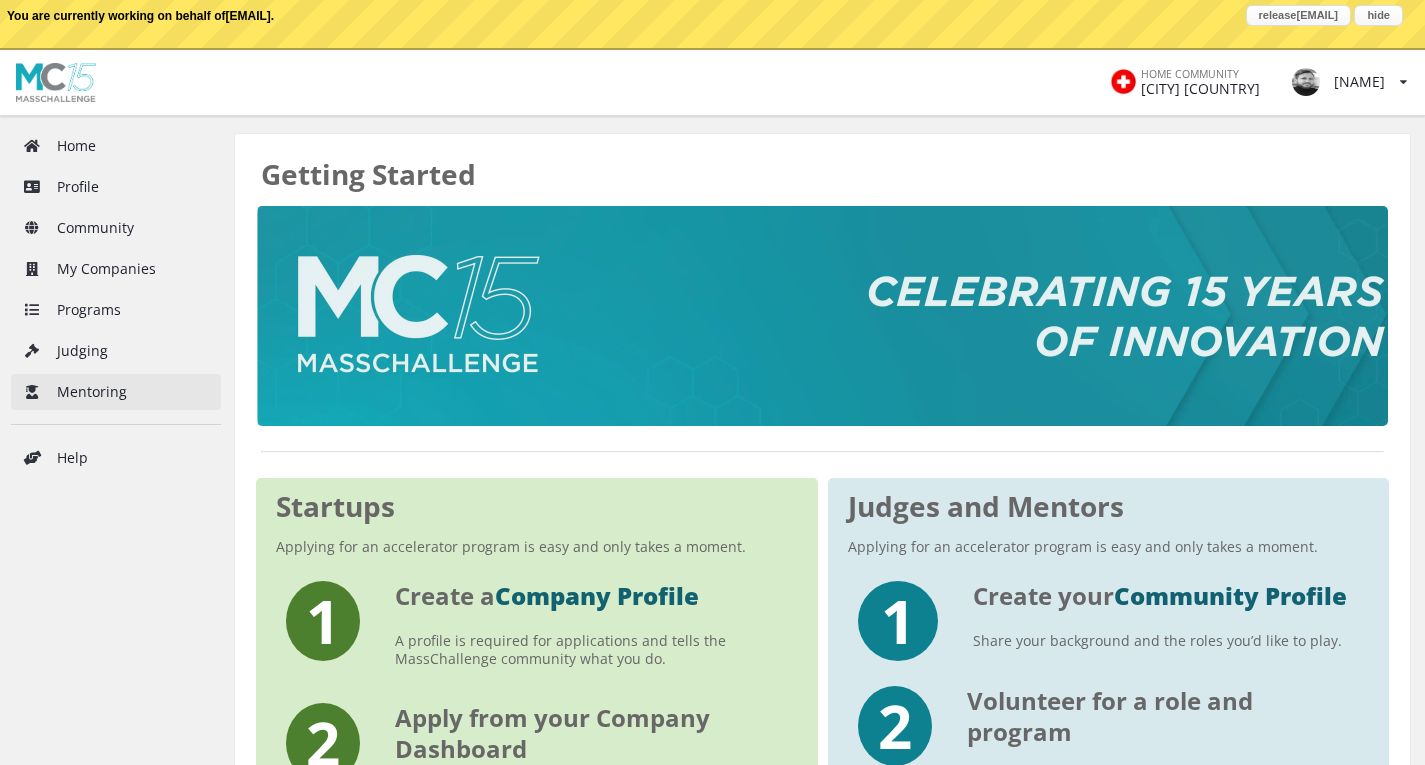 click on "Mentoring" at bounding box center (116, 392) 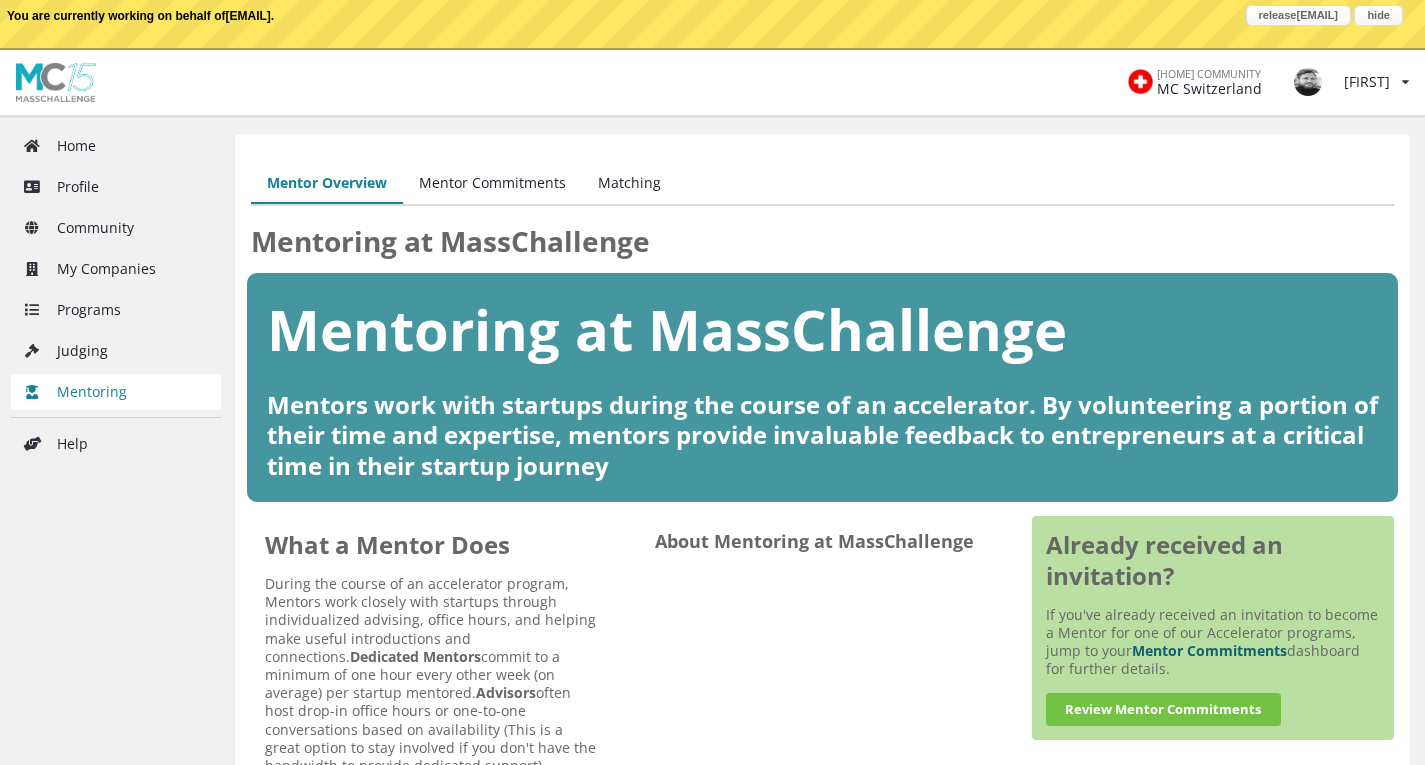 scroll, scrollTop: 0, scrollLeft: 0, axis: both 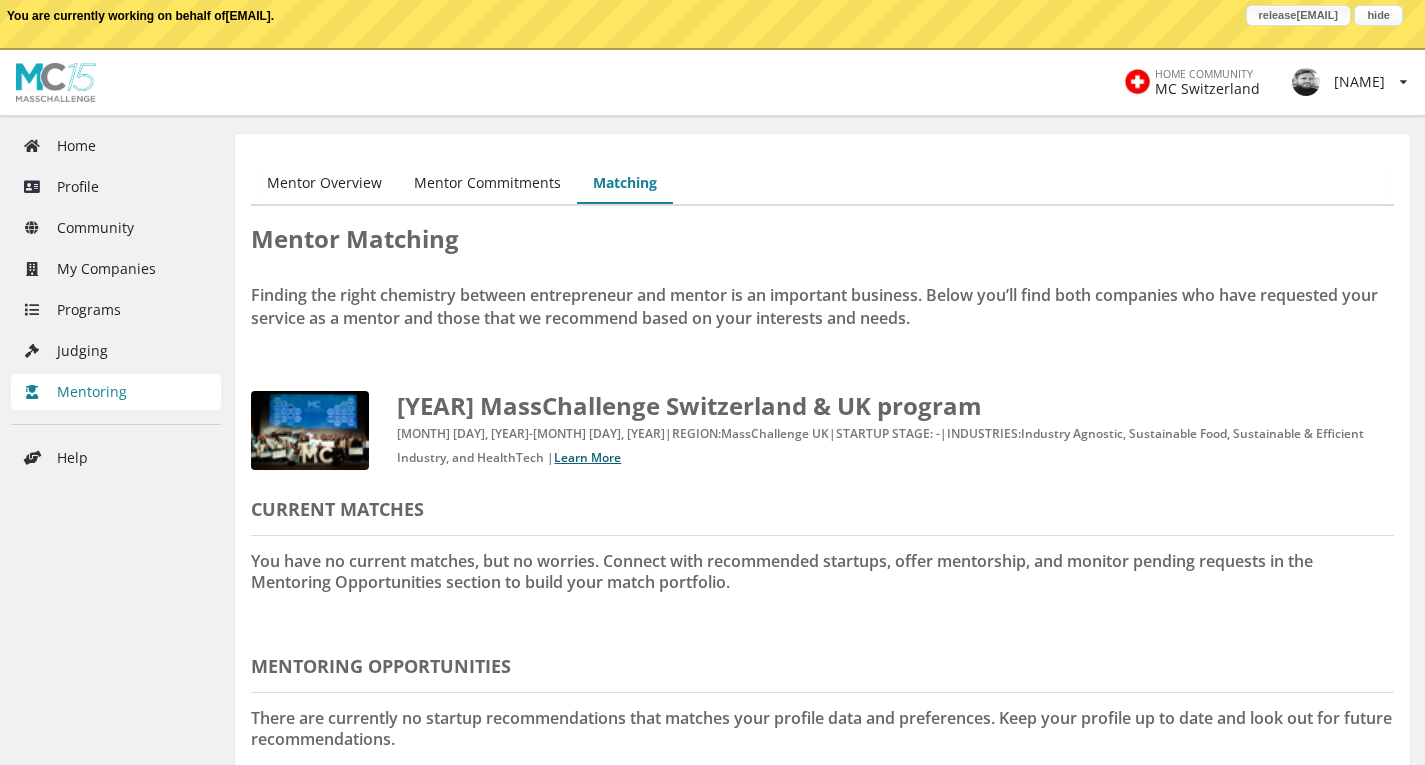 click on "release  peyer.michael@protonmail.com" at bounding box center [1298, 15] 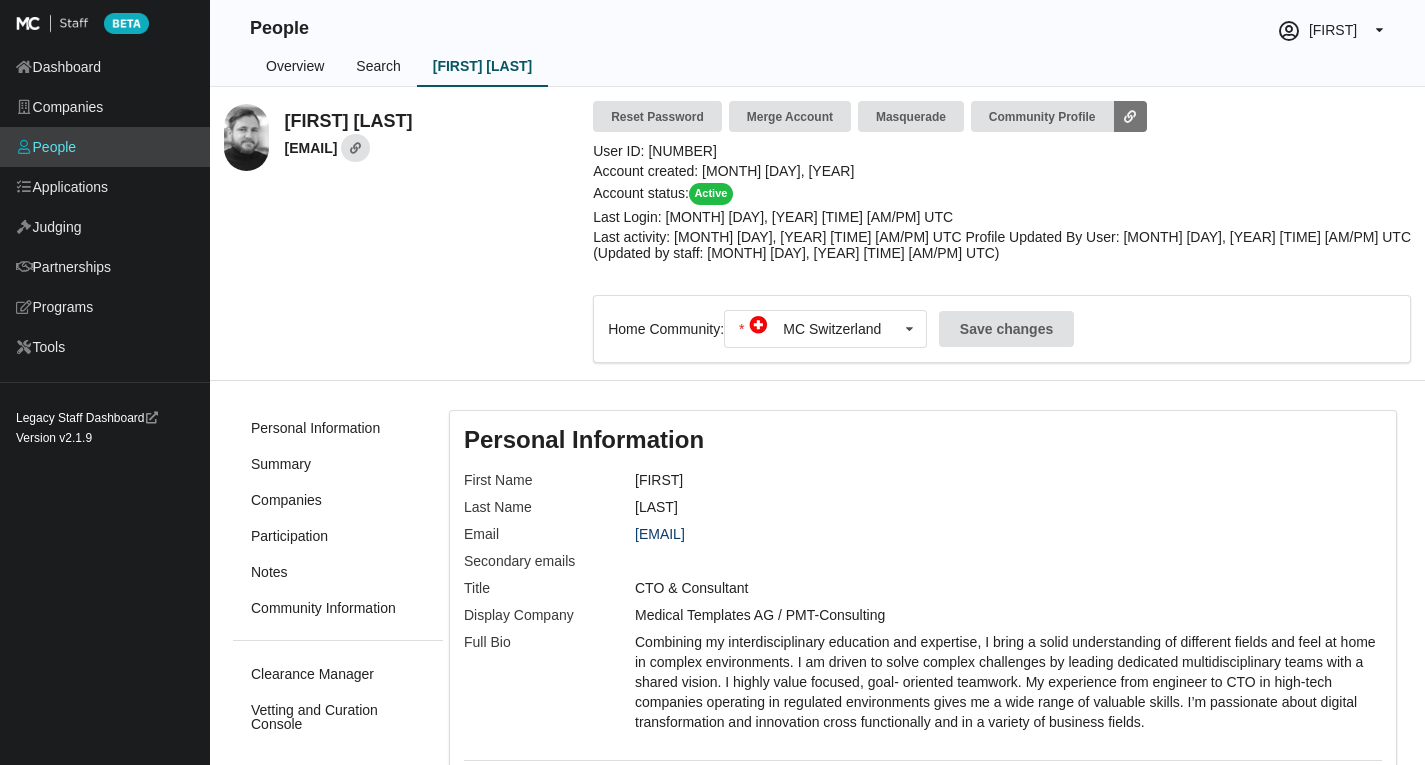 scroll, scrollTop: 0, scrollLeft: 0, axis: both 